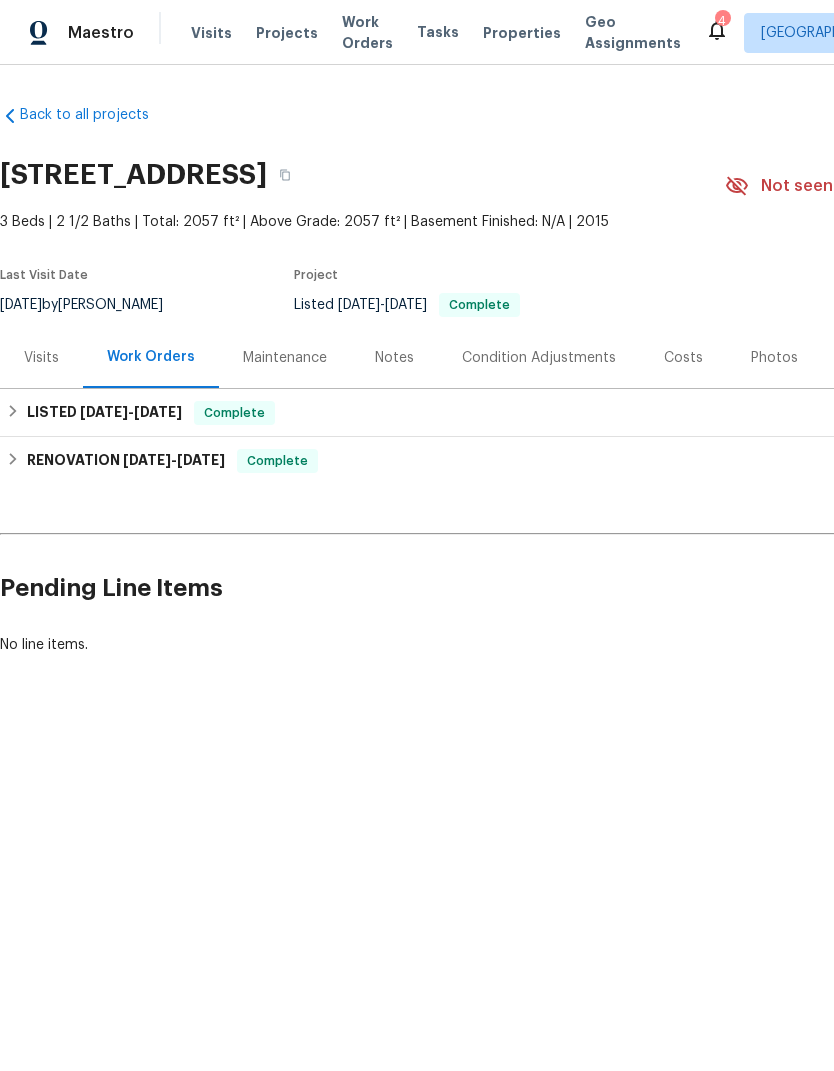 scroll, scrollTop: 0, scrollLeft: 0, axis: both 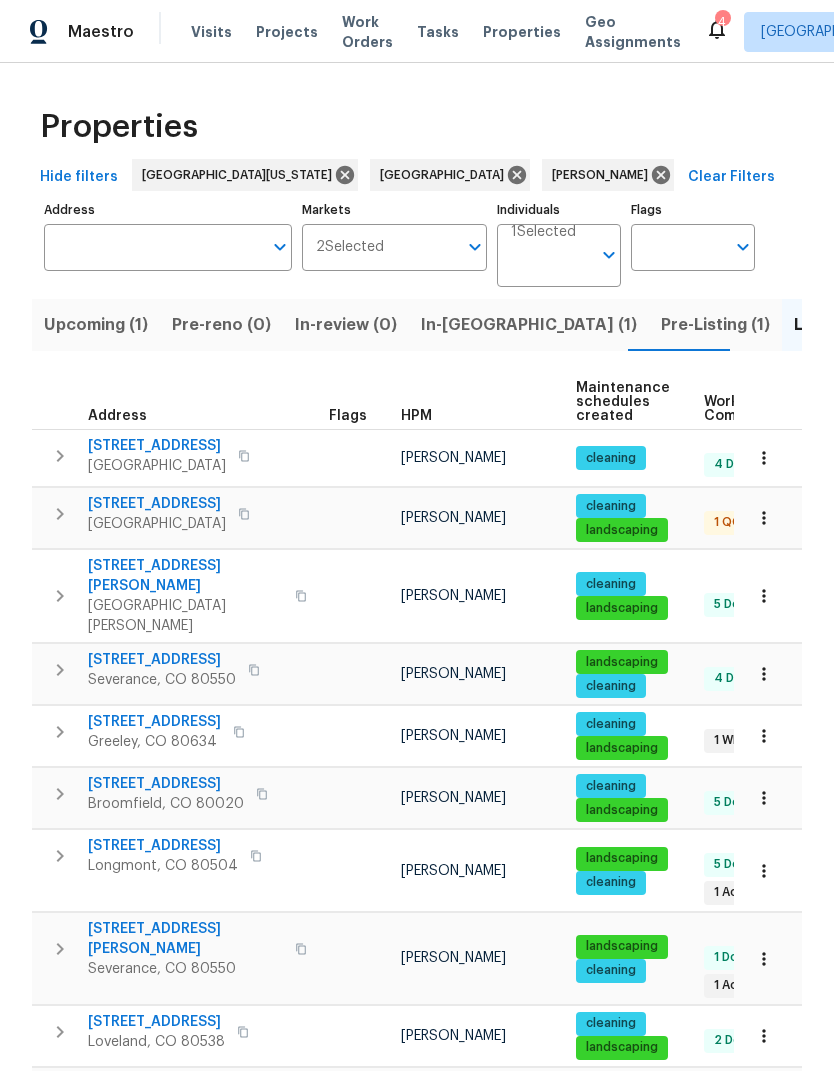 click on "Upcoming (1)" at bounding box center (96, 325) 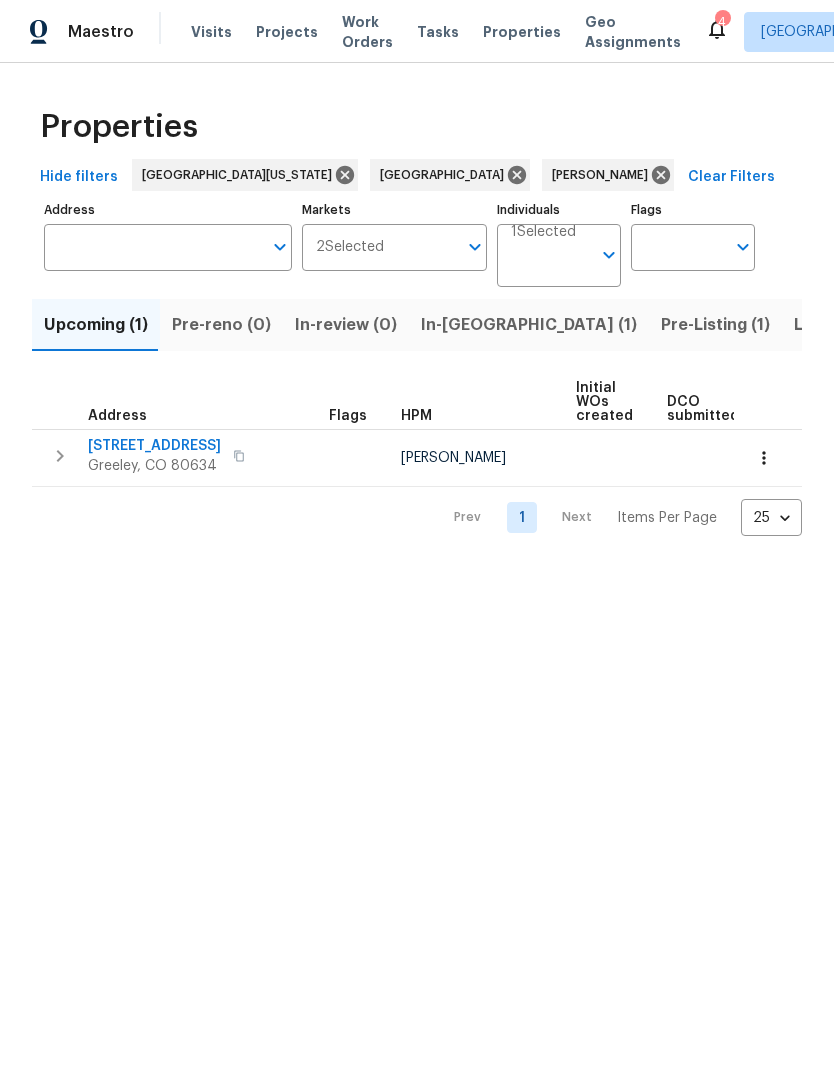 click on "Greeley, CO 80634" at bounding box center (154, 466) 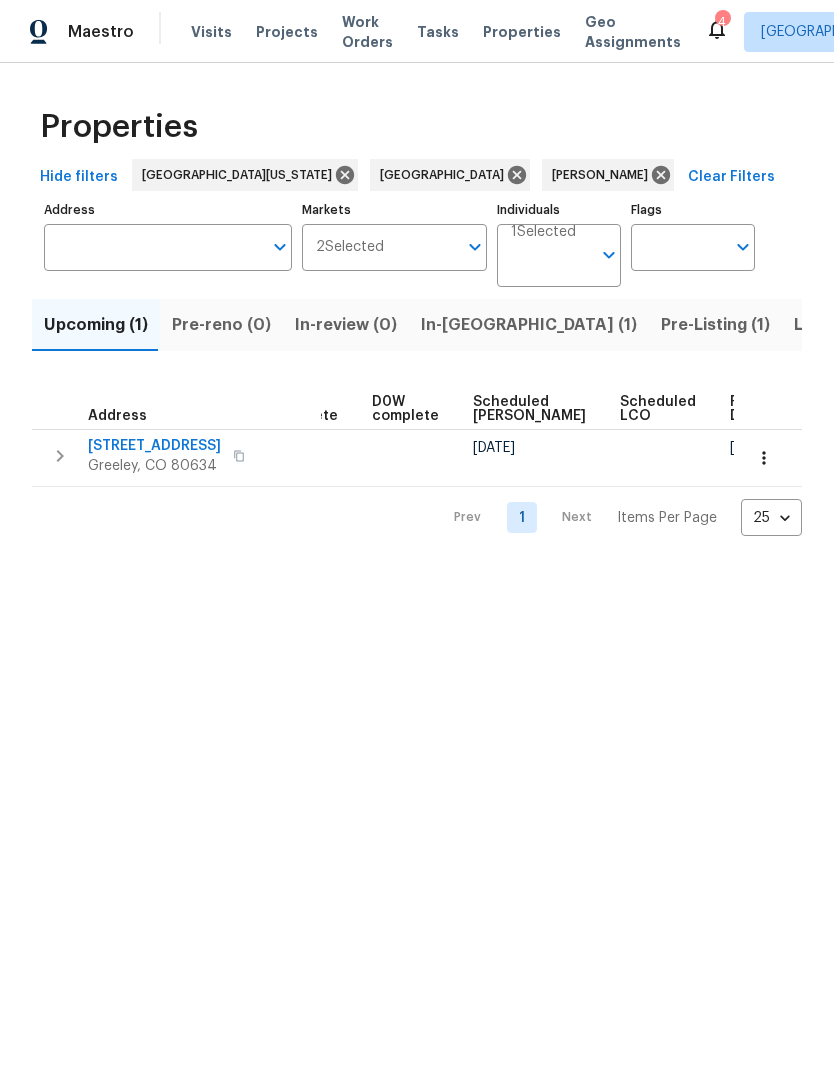 scroll, scrollTop: 0, scrollLeft: 501, axis: horizontal 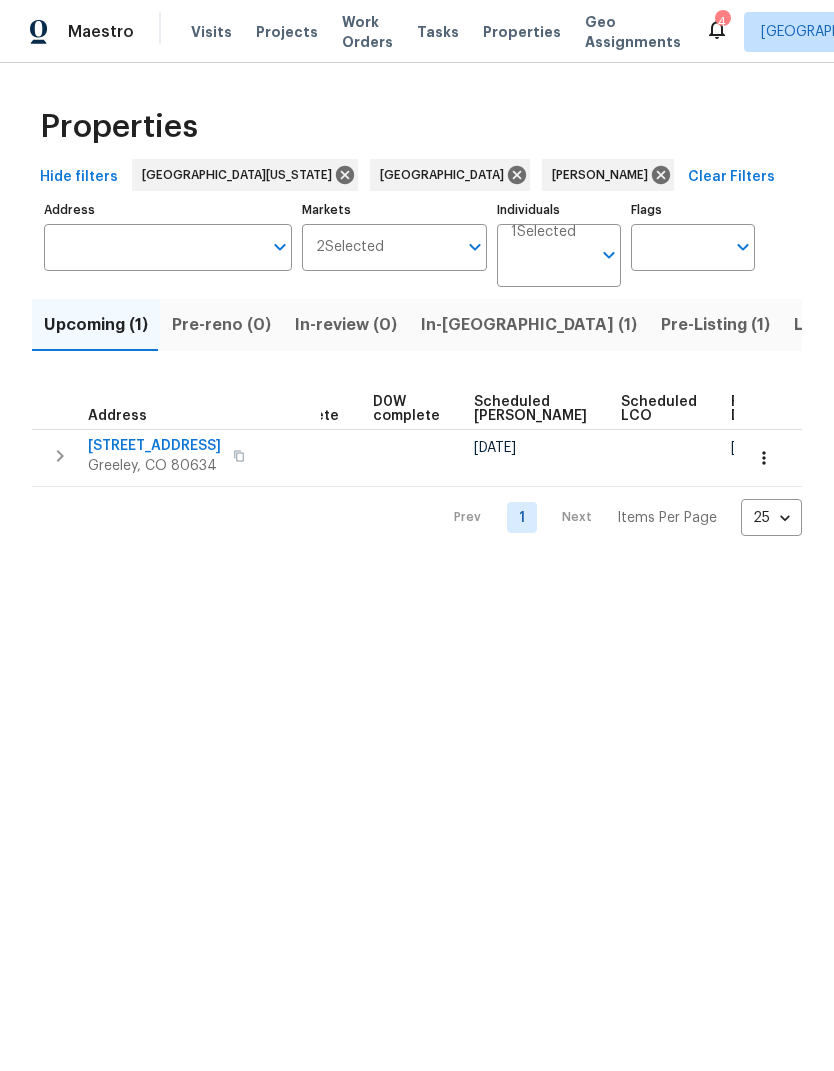click on "Maestro Visits Projects Work Orders Tasks Properties Geo Assignments 4 Northern Colorado John Gonzalez Properties Hide filters Northern Colorado Denver John Gonzalez Clear Filters Address Address Markets 2  Selected Markets Individuals 1  Selected Individuals Flags Flags Upcoming (1) Pre-reno (0) In-review (0) In-reno (1) Pre-Listing (1) Listed (21) Resale (6) Done (199) Unknown (0) Address Flags HPM Initial WOs created DCO submitted DCO complete D0W complete Scheduled COE Scheduled LCO Ready Date 2102 79th Ave Greeley, CO 80634 John Gonzalez 07/29/25 07/30/25 Prev 1 Next Items Per Page 25 25 ​" at bounding box center [417, 284] 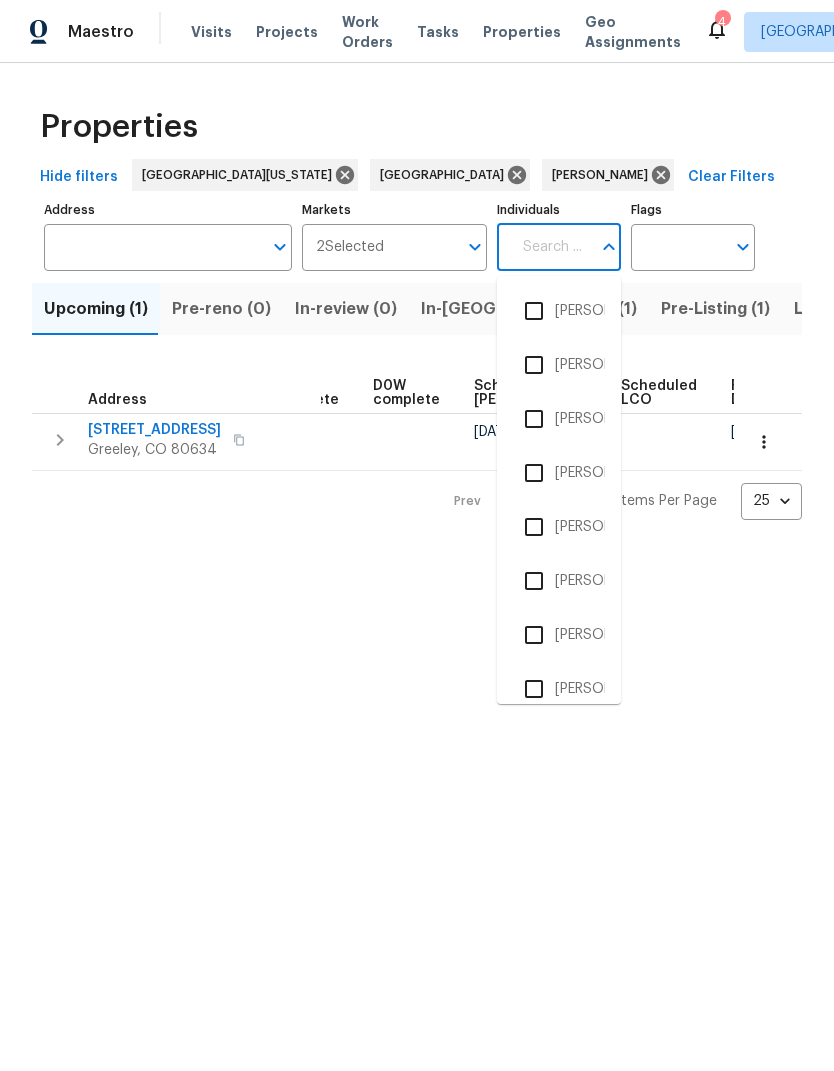 click on "Prev 1 Next Items Per Page 25 25 ​" at bounding box center [417, 495] 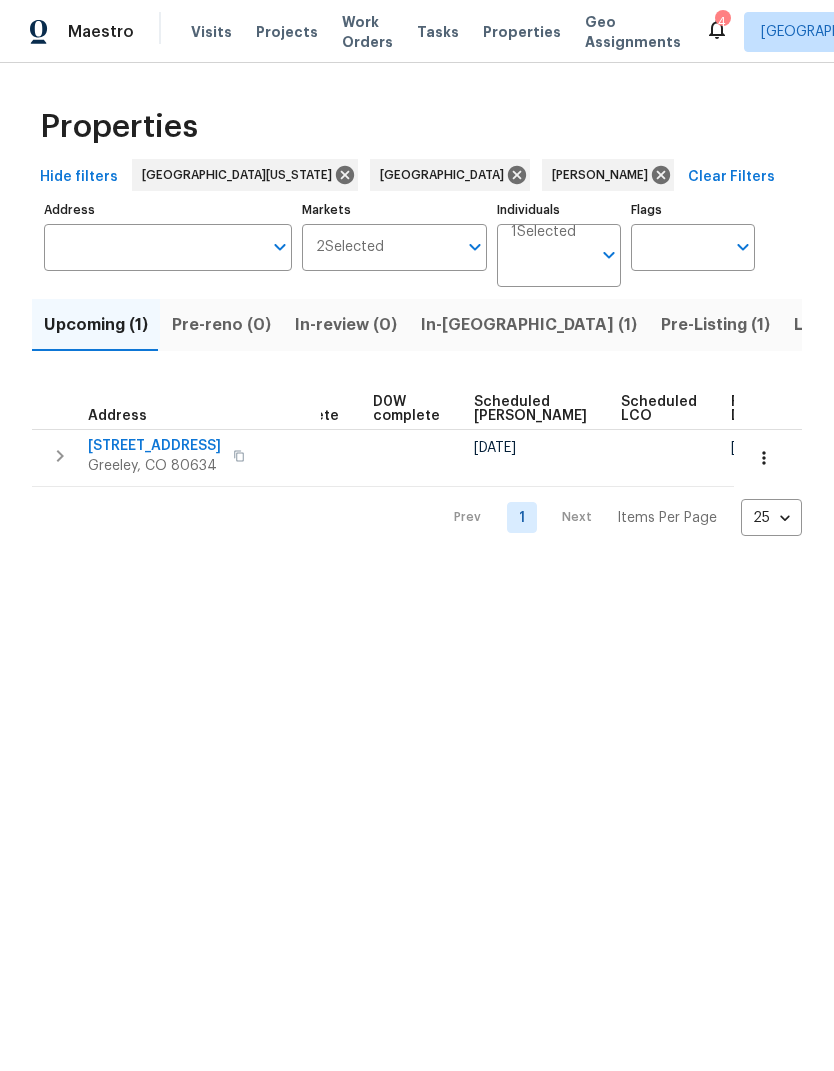 click on "Pre-Listing (1)" at bounding box center (715, 325) 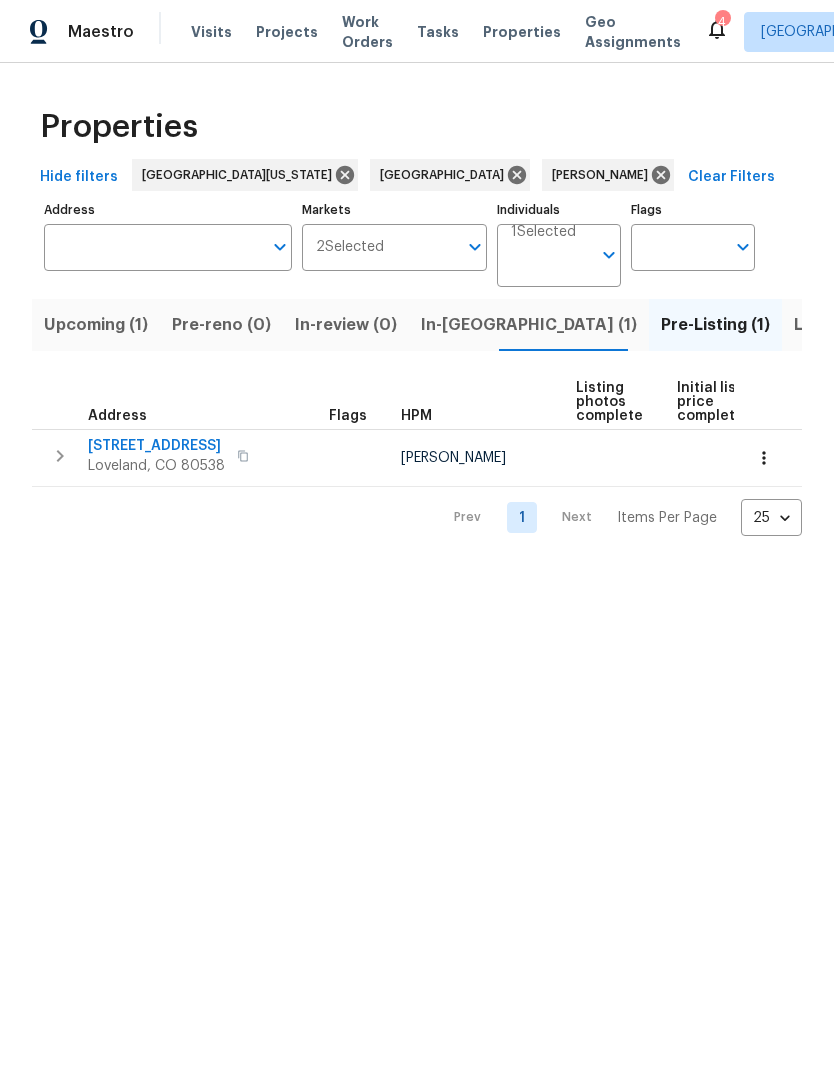 click on "Visits Projects Work Orders Tasks Properties Geo Assignments" at bounding box center (448, 32) 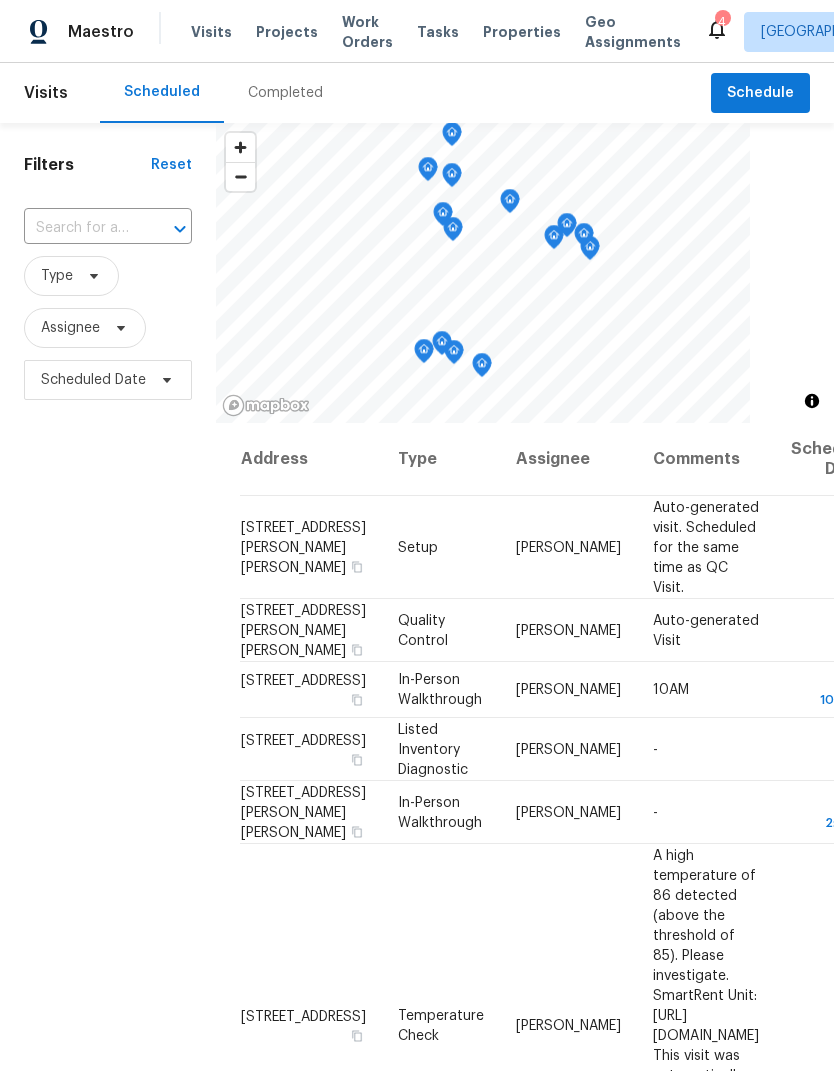 click at bounding box center (80, 228) 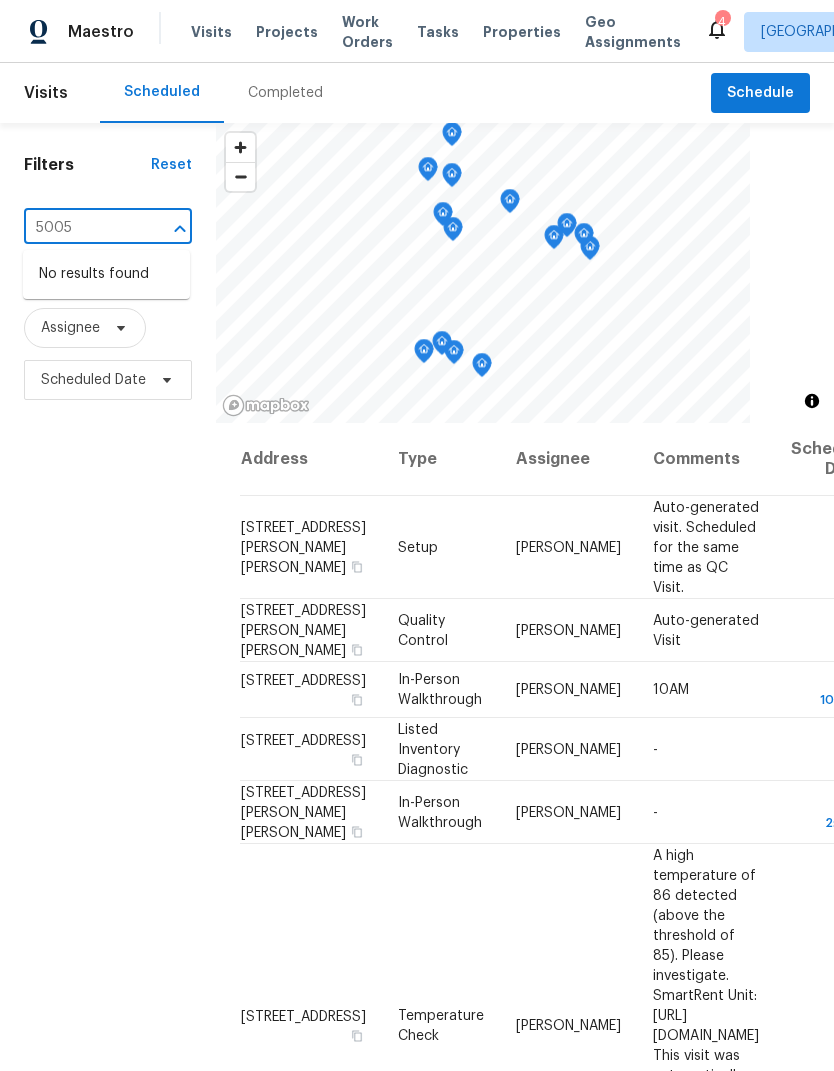 type on "5005" 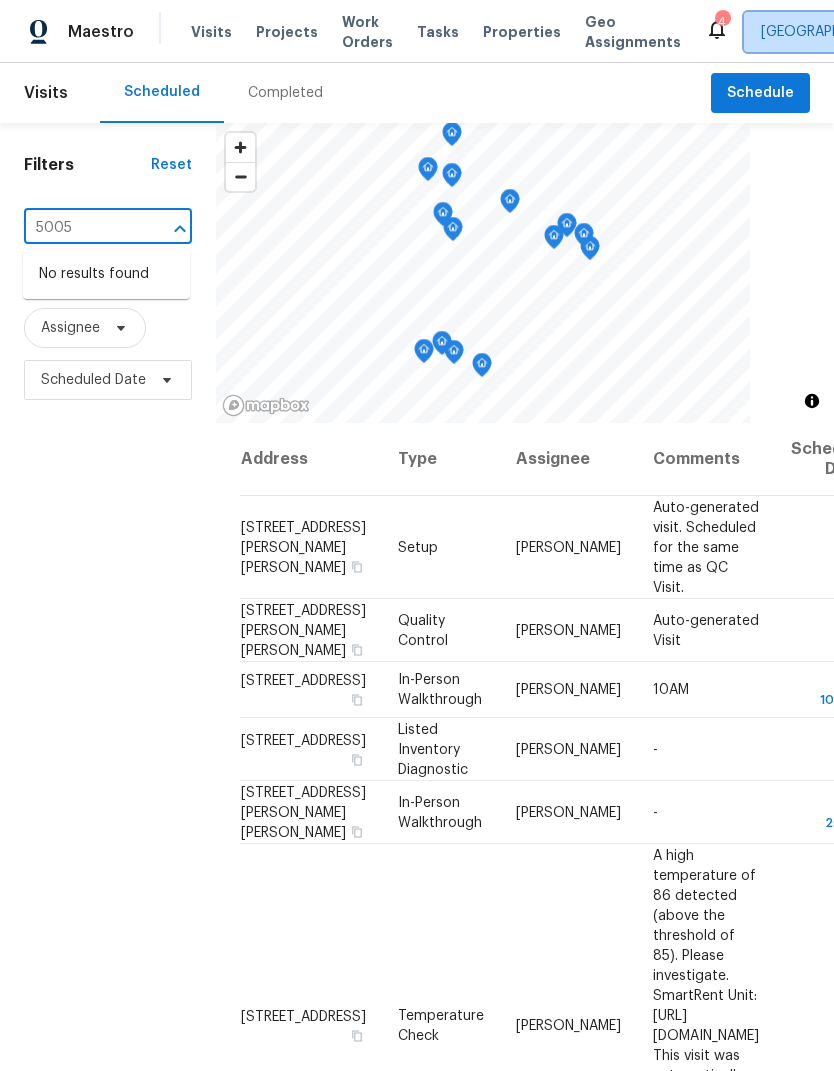 click on "[GEOGRAPHIC_DATA][US_STATE]" at bounding box center (882, 32) 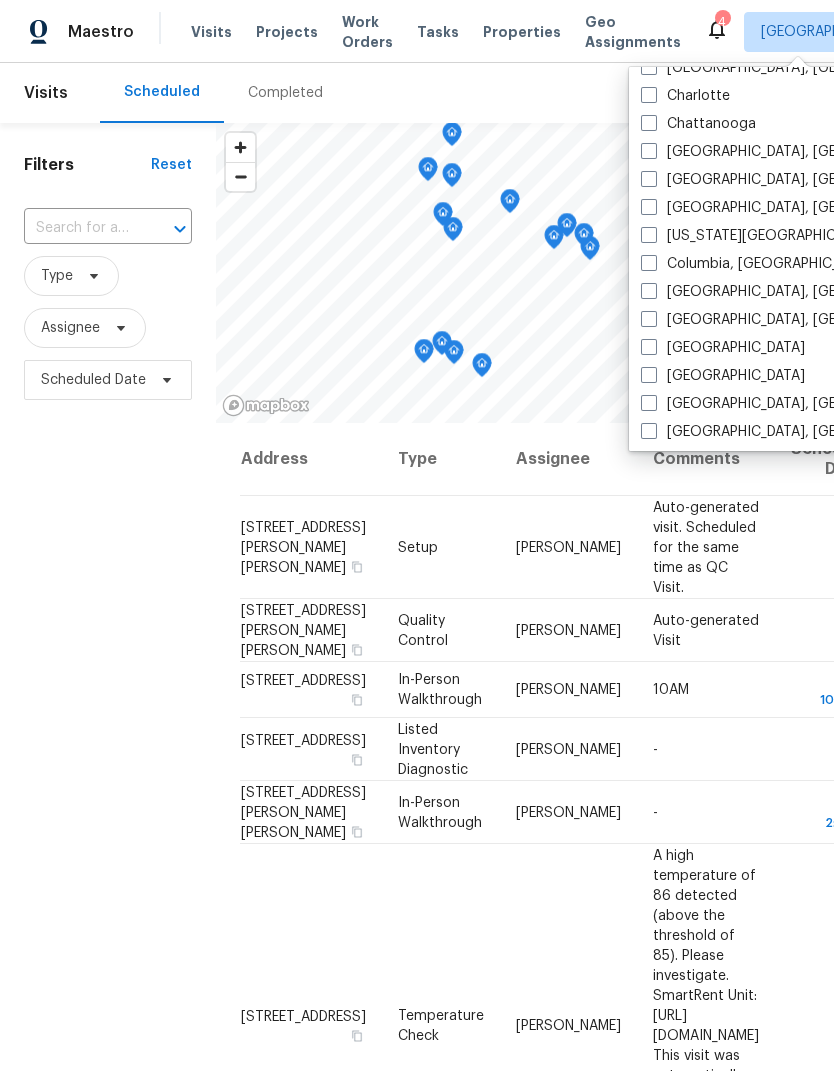 scroll, scrollTop: 313, scrollLeft: 0, axis: vertical 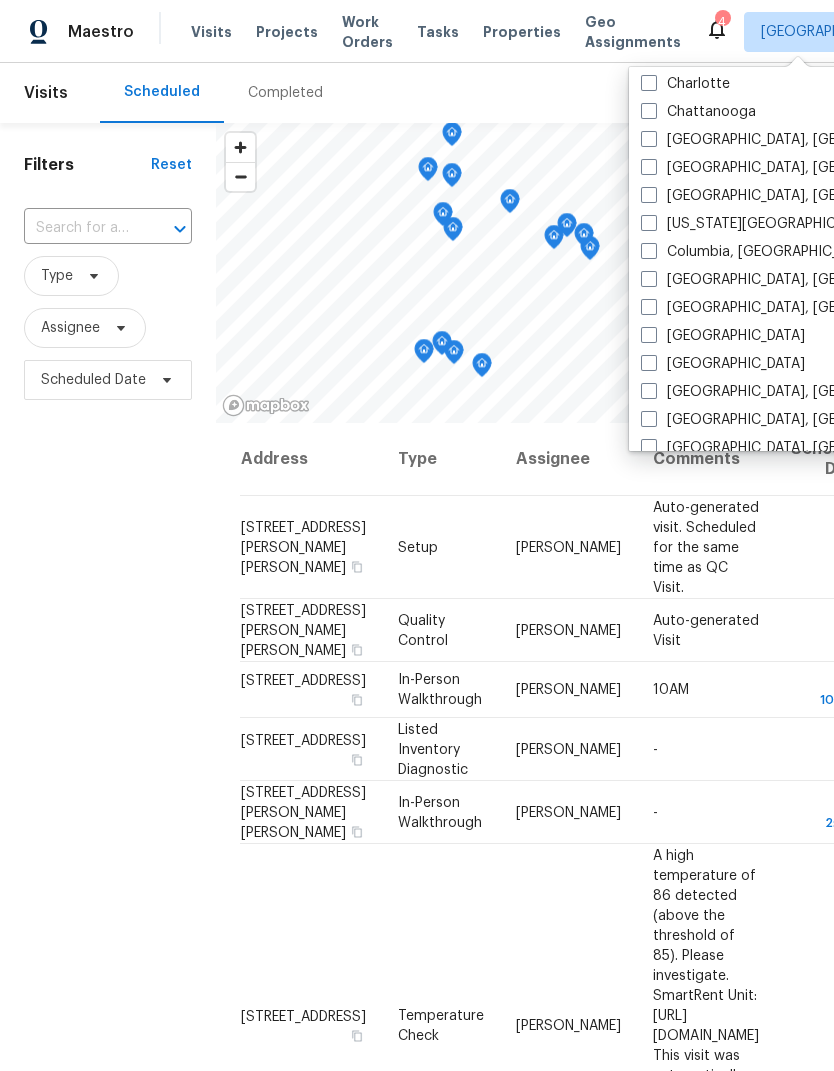 click on "[GEOGRAPHIC_DATA]" at bounding box center (723, 364) 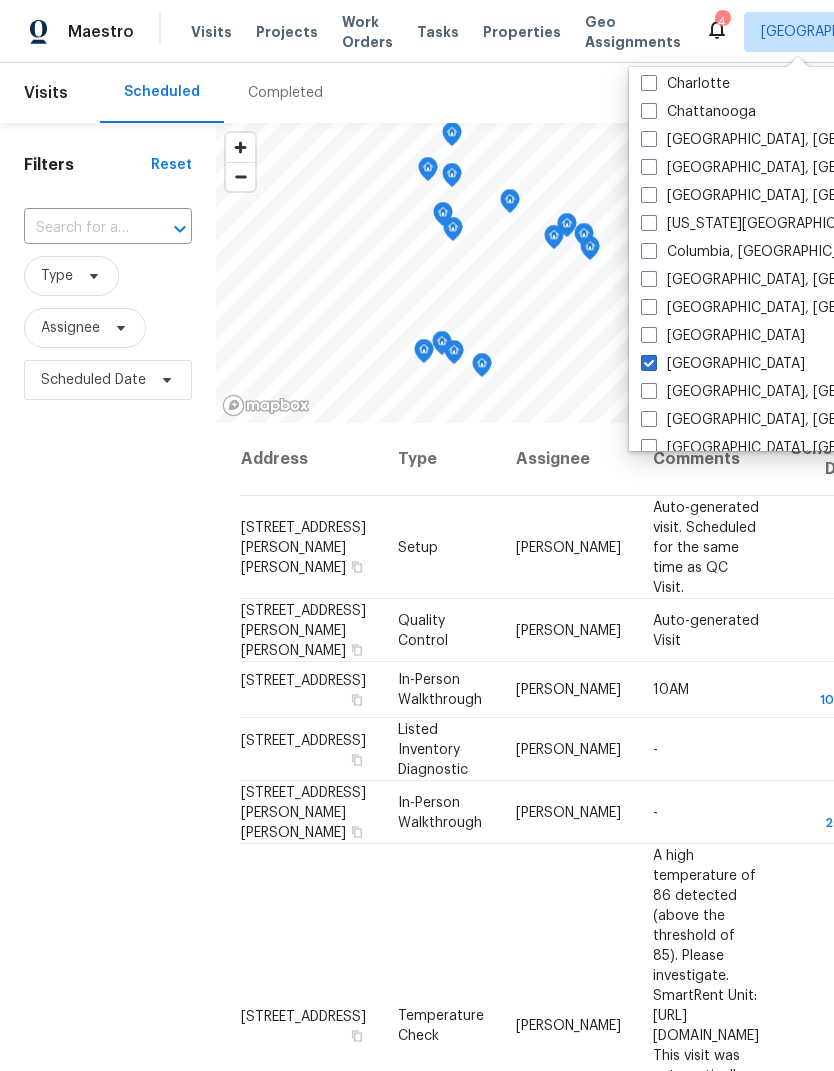 checkbox on "true" 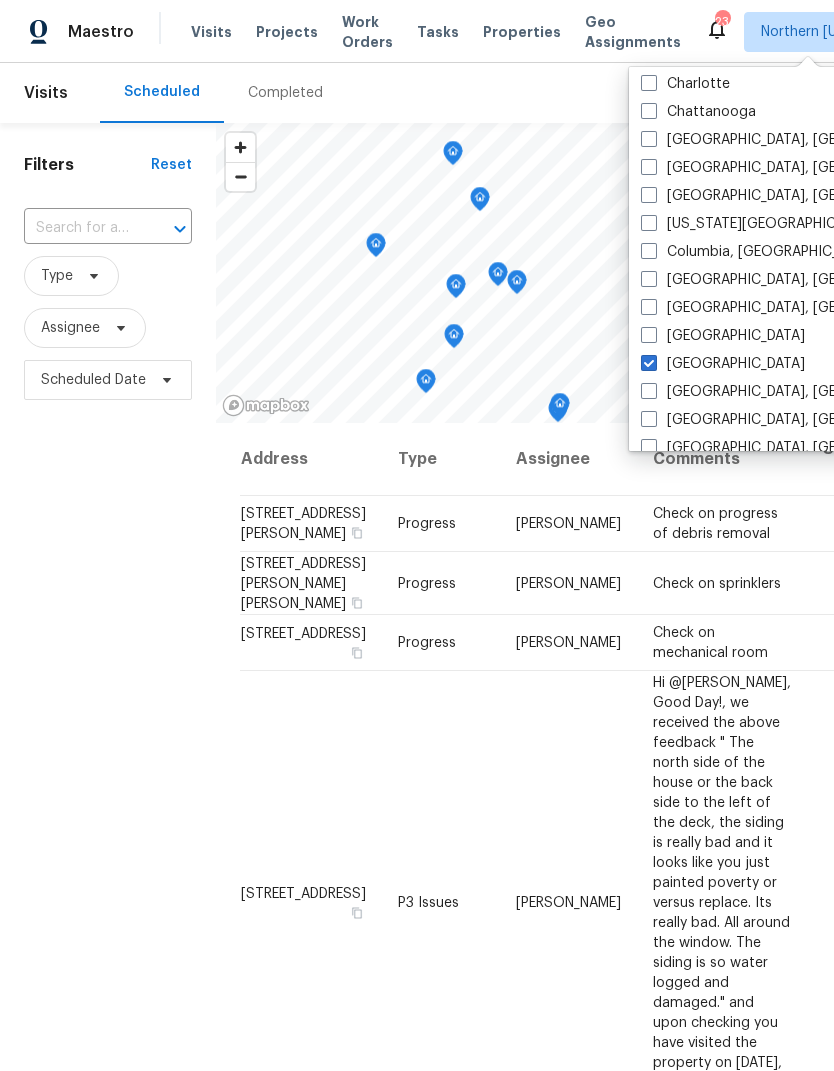 click at bounding box center [80, 228] 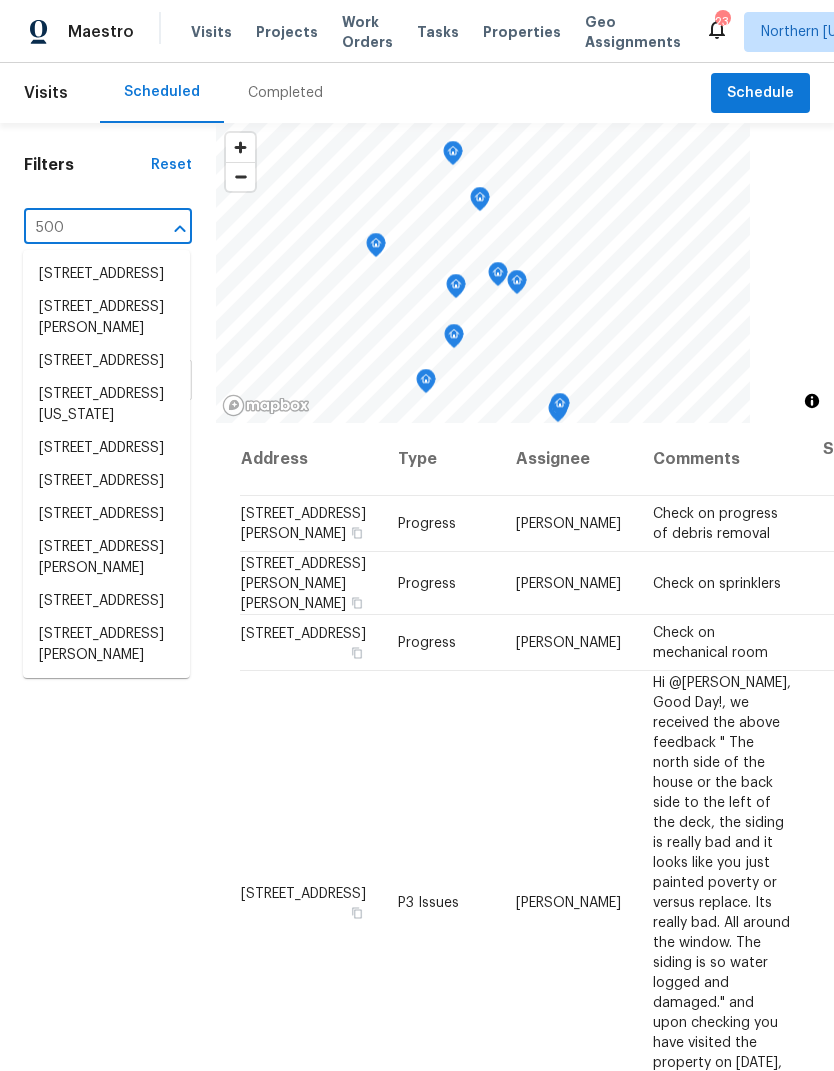 type on "5005" 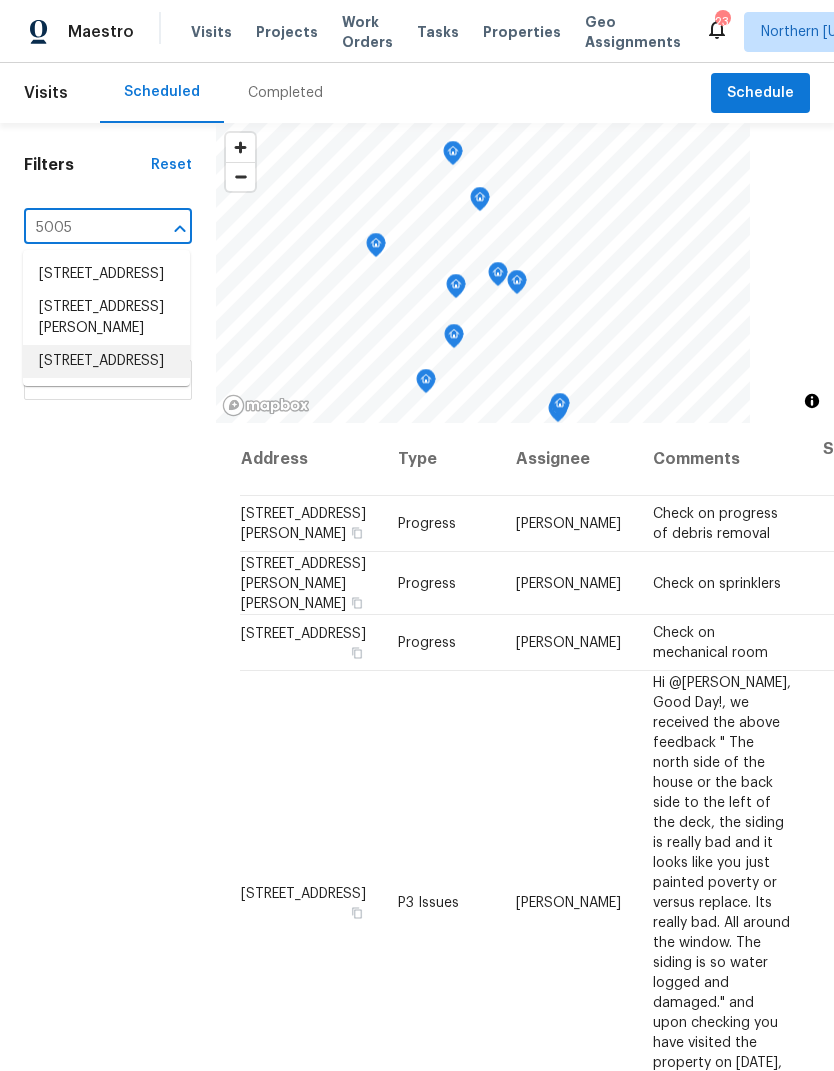 click on "5005 W 128th Pl, Broomfield, CO 80020" at bounding box center (106, 361) 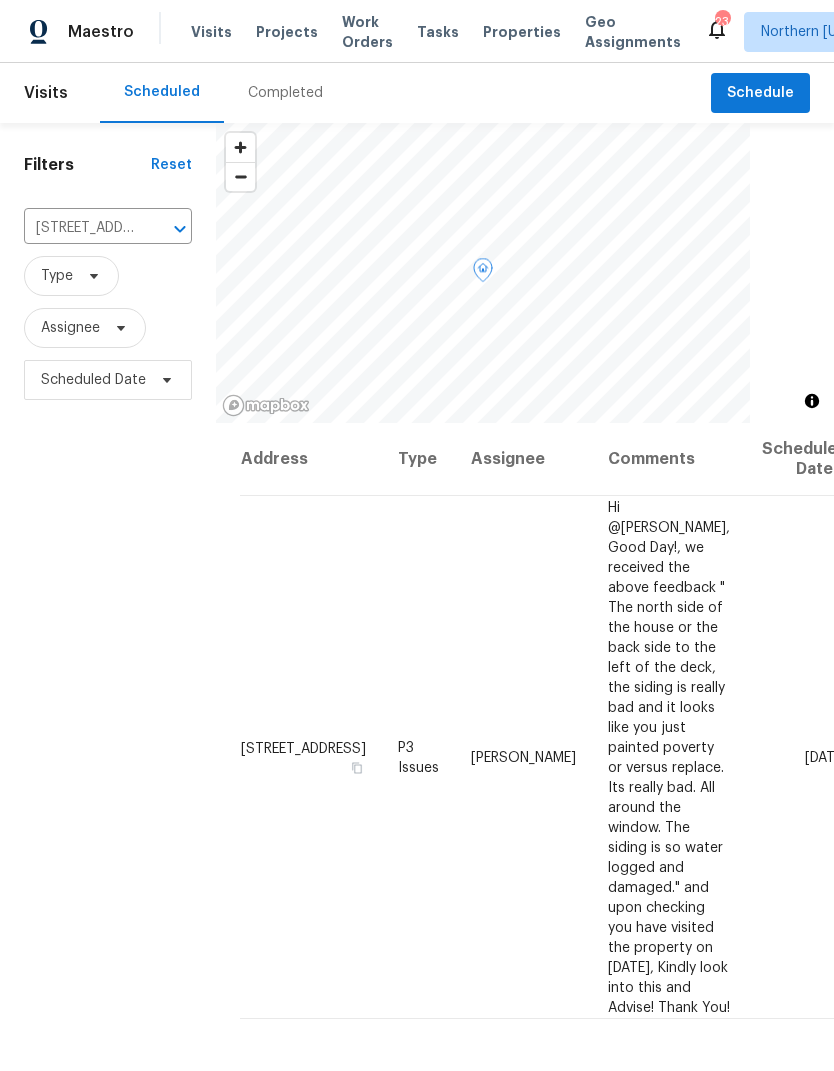 click 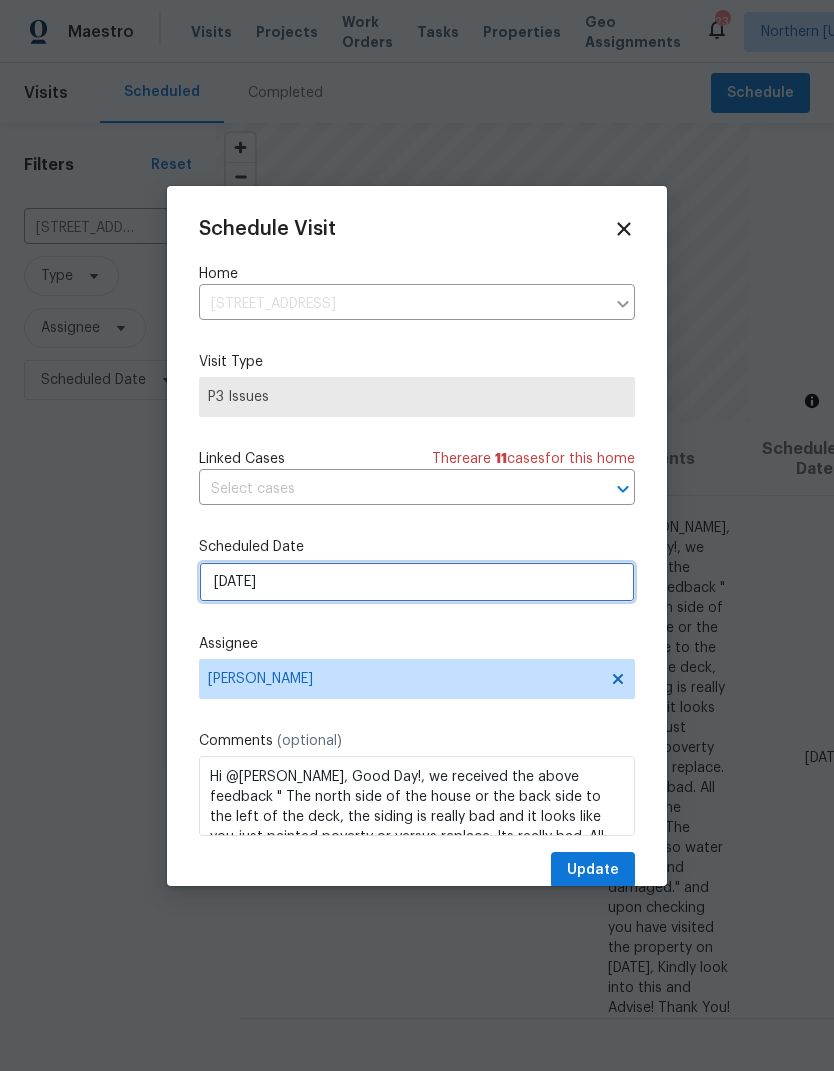 click on "7/16/2025" at bounding box center [417, 582] 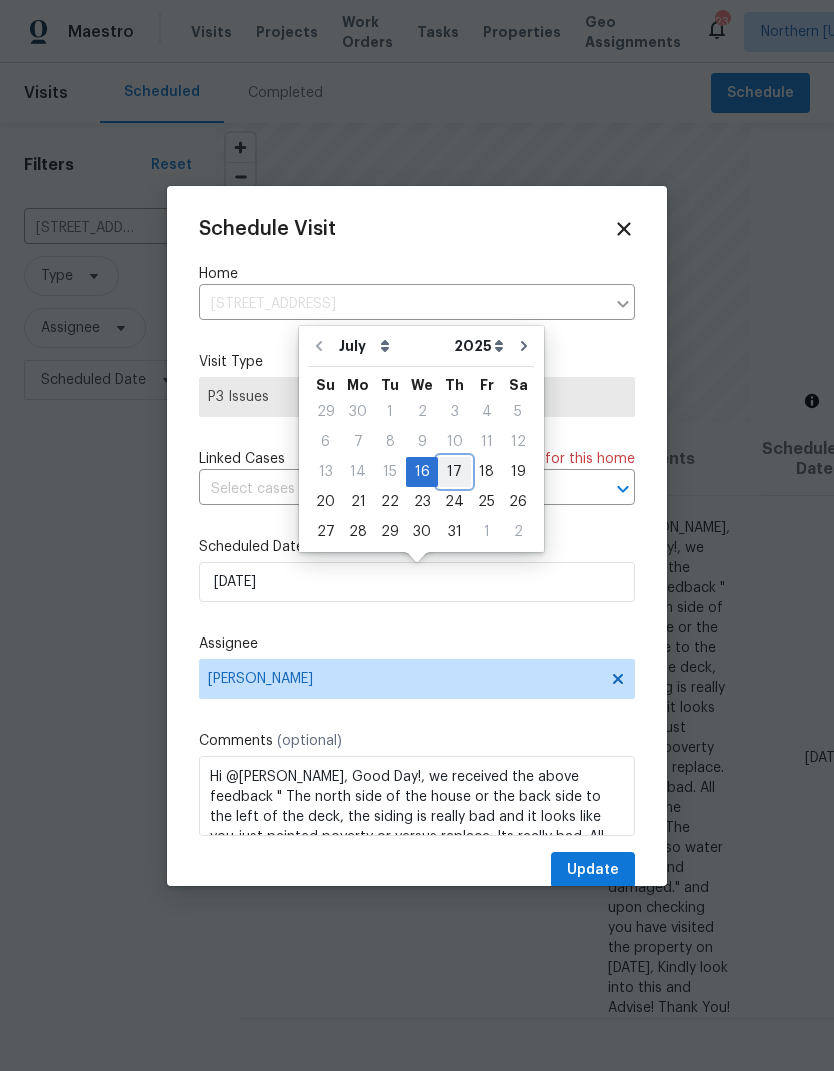 click on "17" at bounding box center (454, 472) 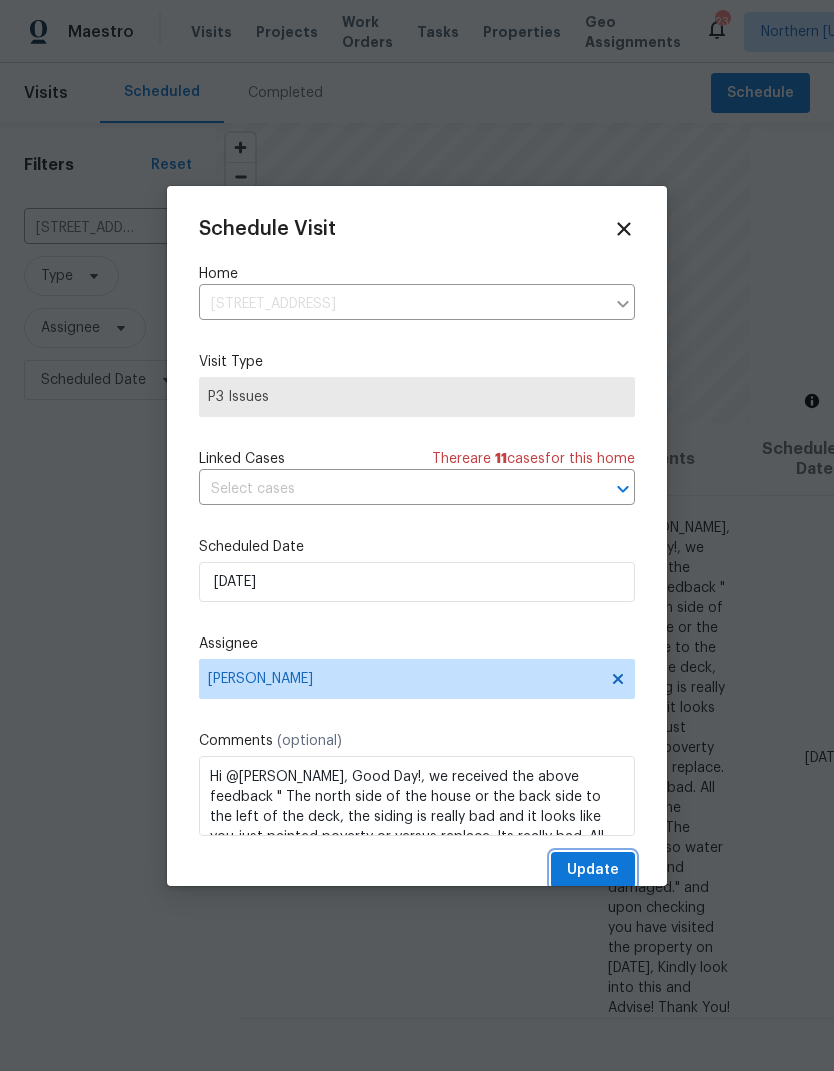 click on "Update" at bounding box center (593, 870) 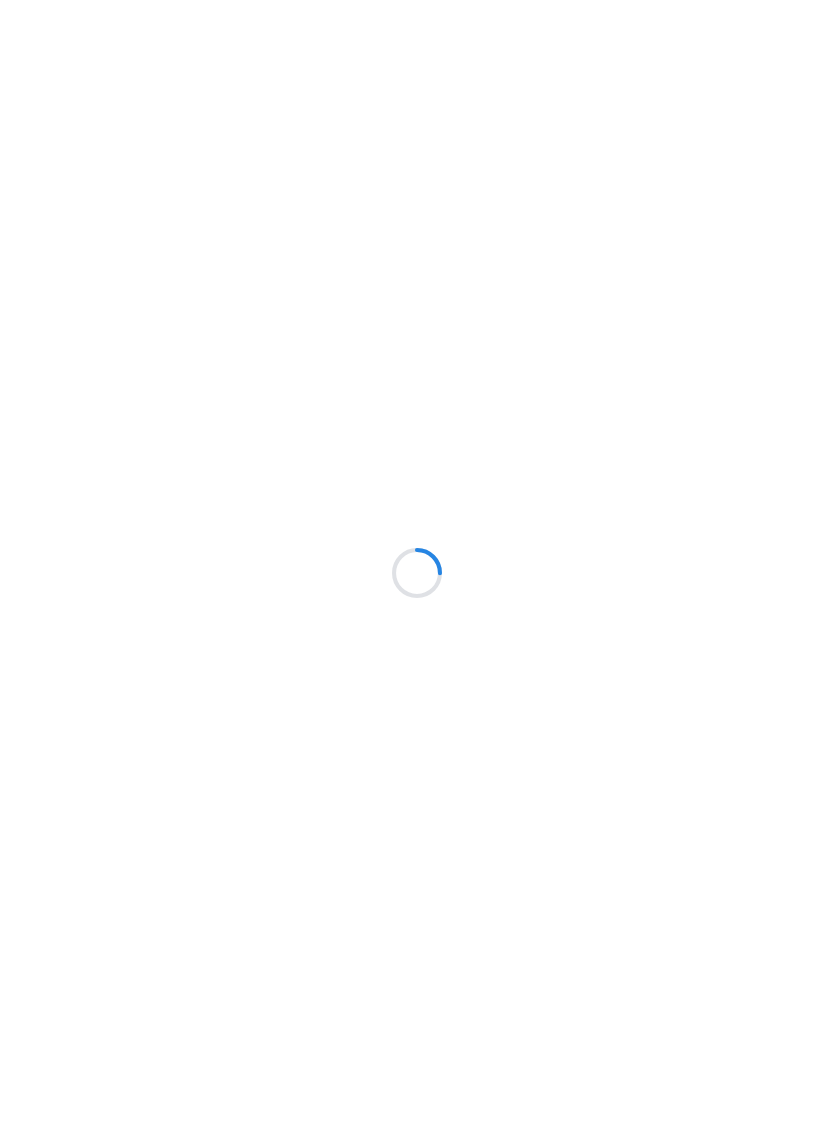 scroll, scrollTop: 0, scrollLeft: 0, axis: both 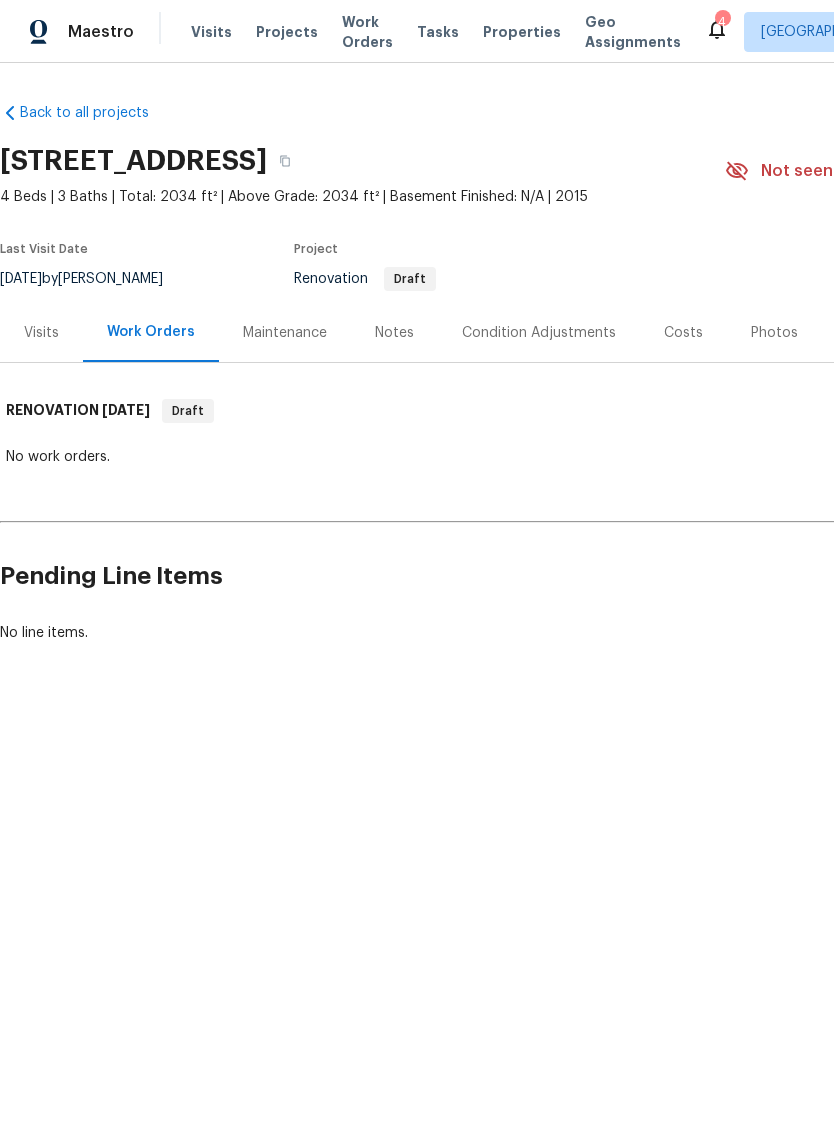 click on "Visits" at bounding box center [41, 332] 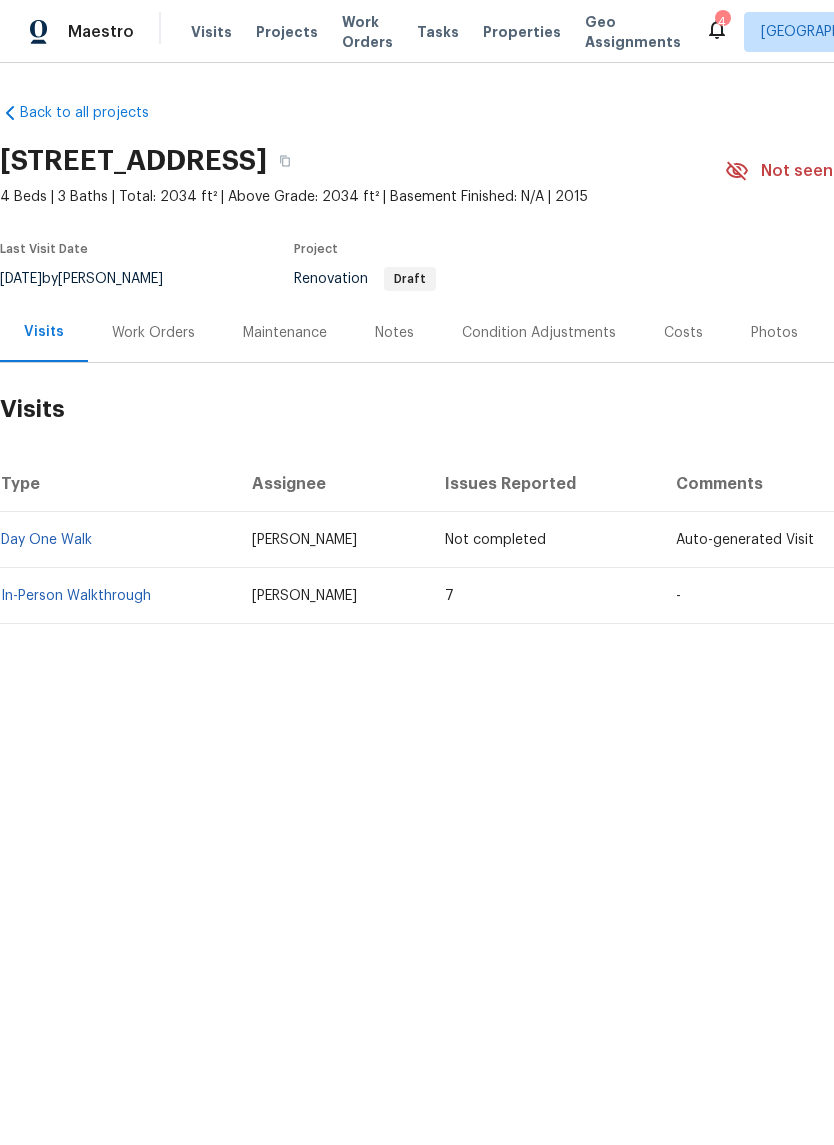 scroll, scrollTop: 0, scrollLeft: 0, axis: both 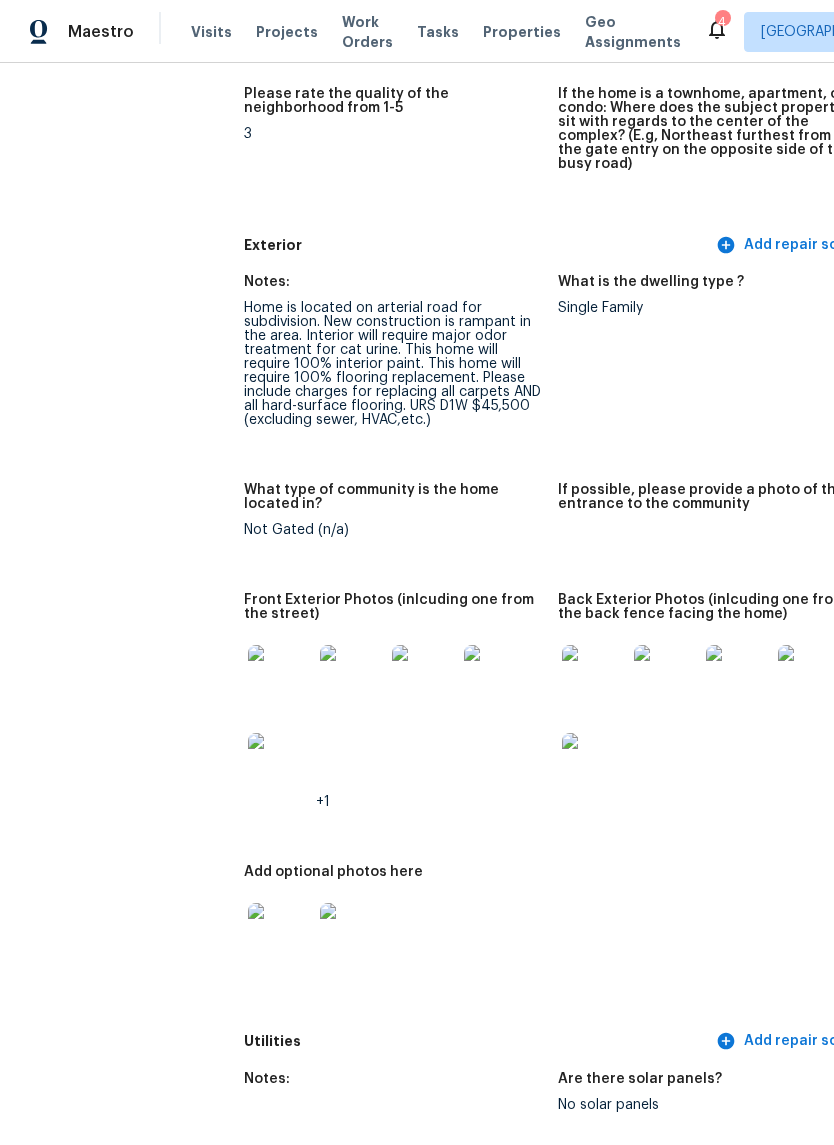click at bounding box center [280, 677] 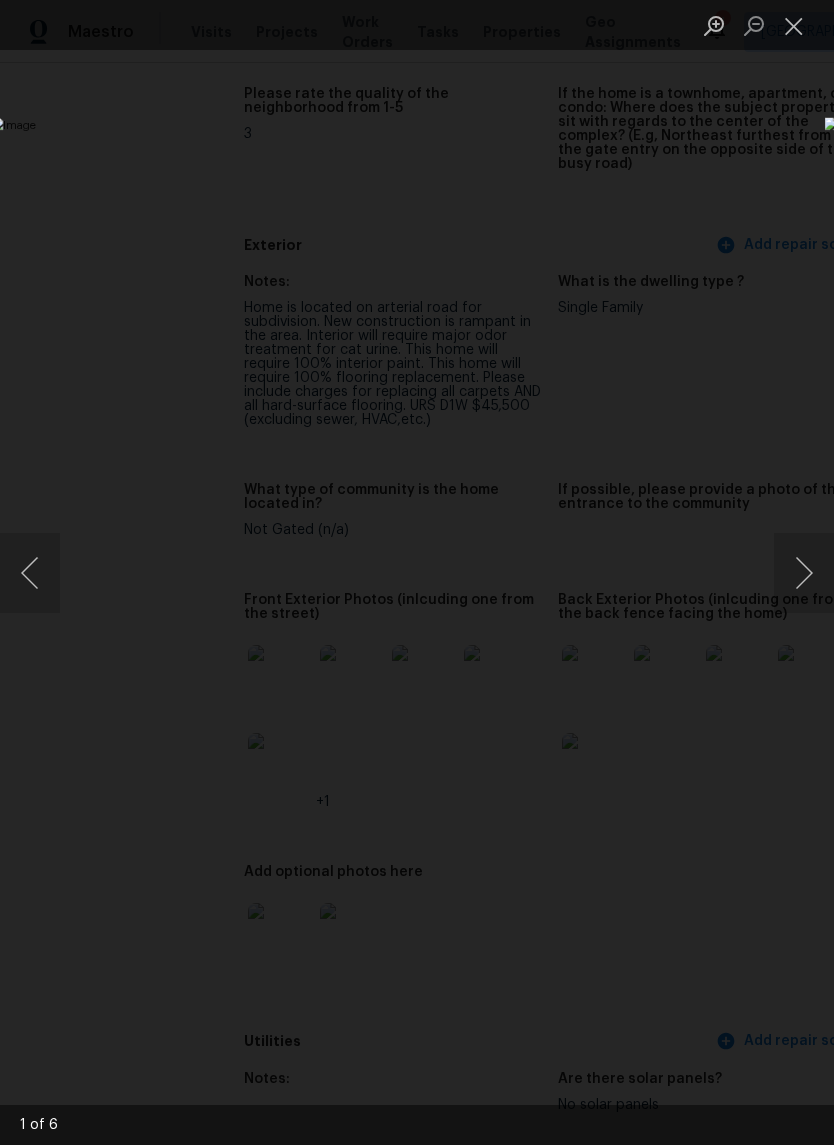 click at bounding box center [804, 573] 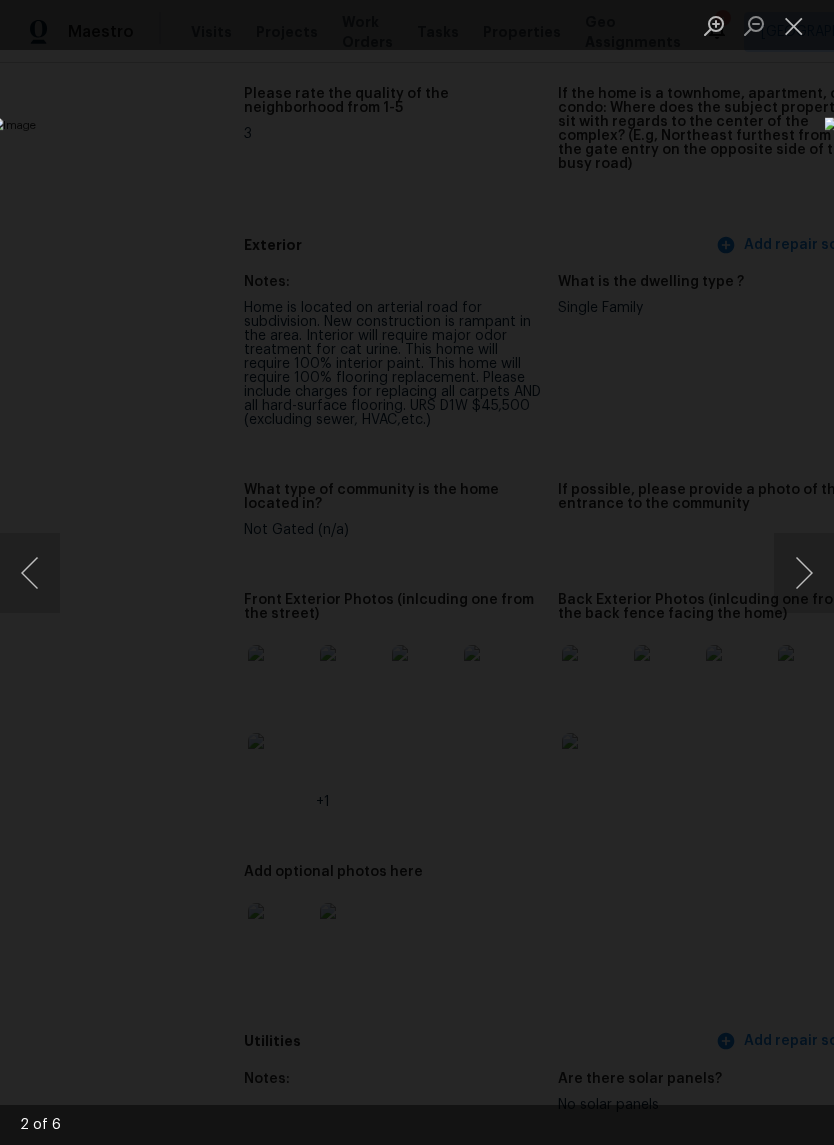 click at bounding box center (804, 573) 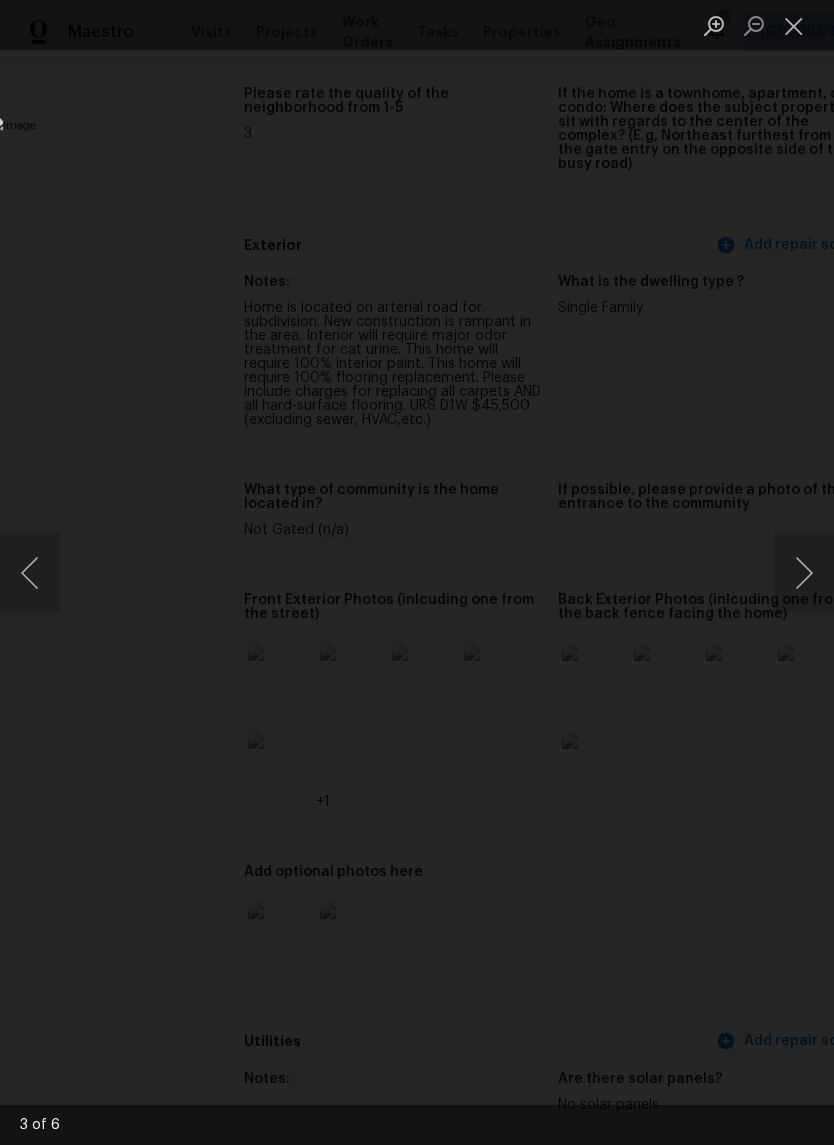 click at bounding box center (804, 573) 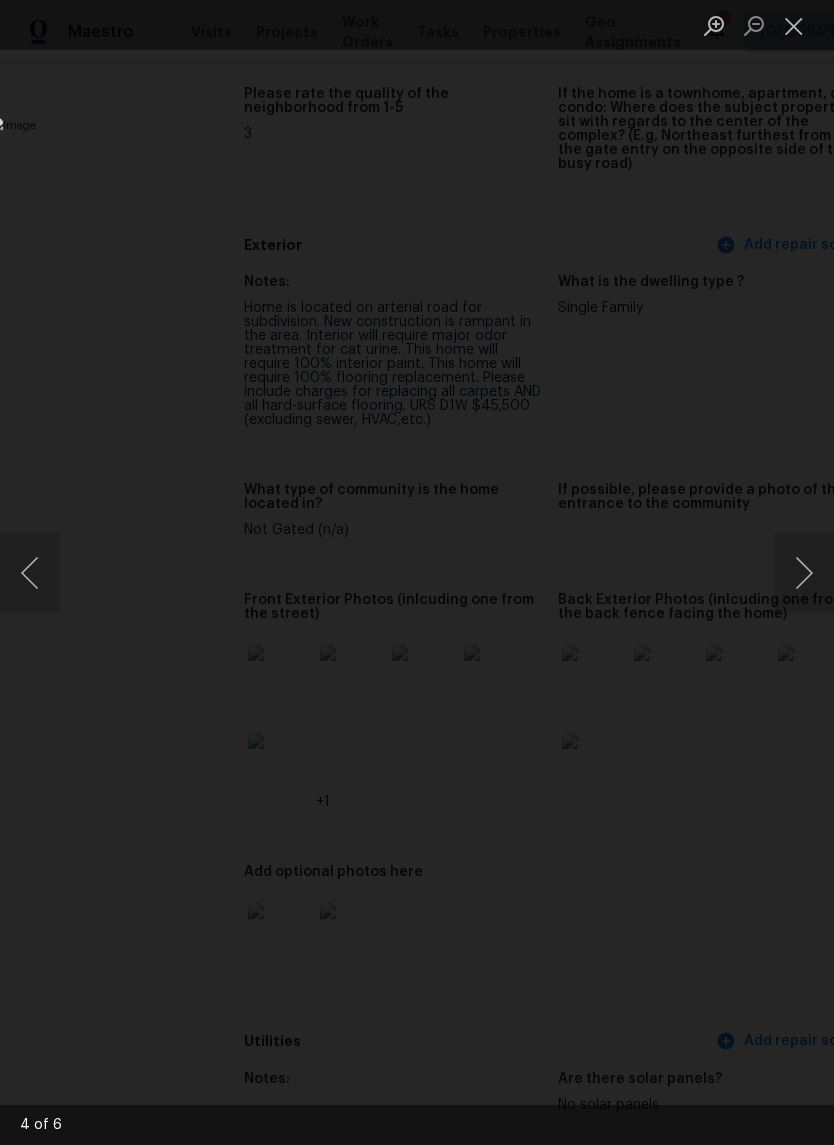 click at bounding box center (804, 573) 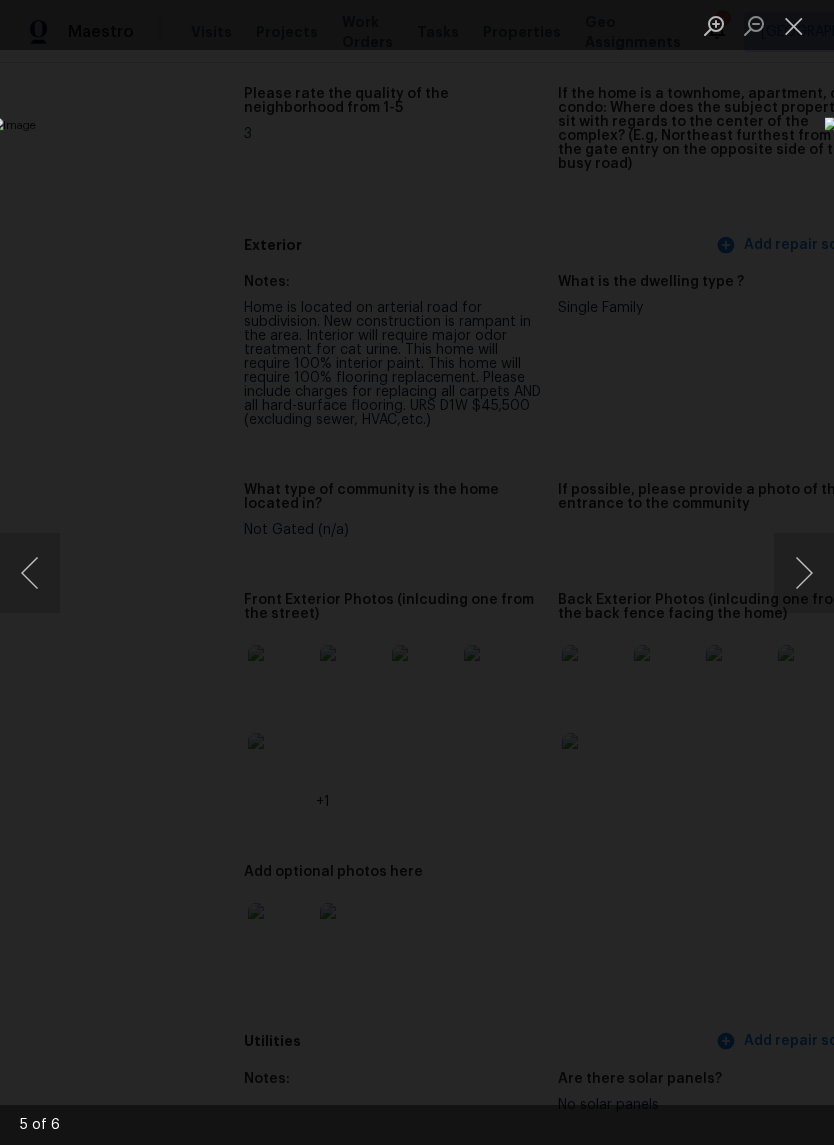 click at bounding box center (804, 573) 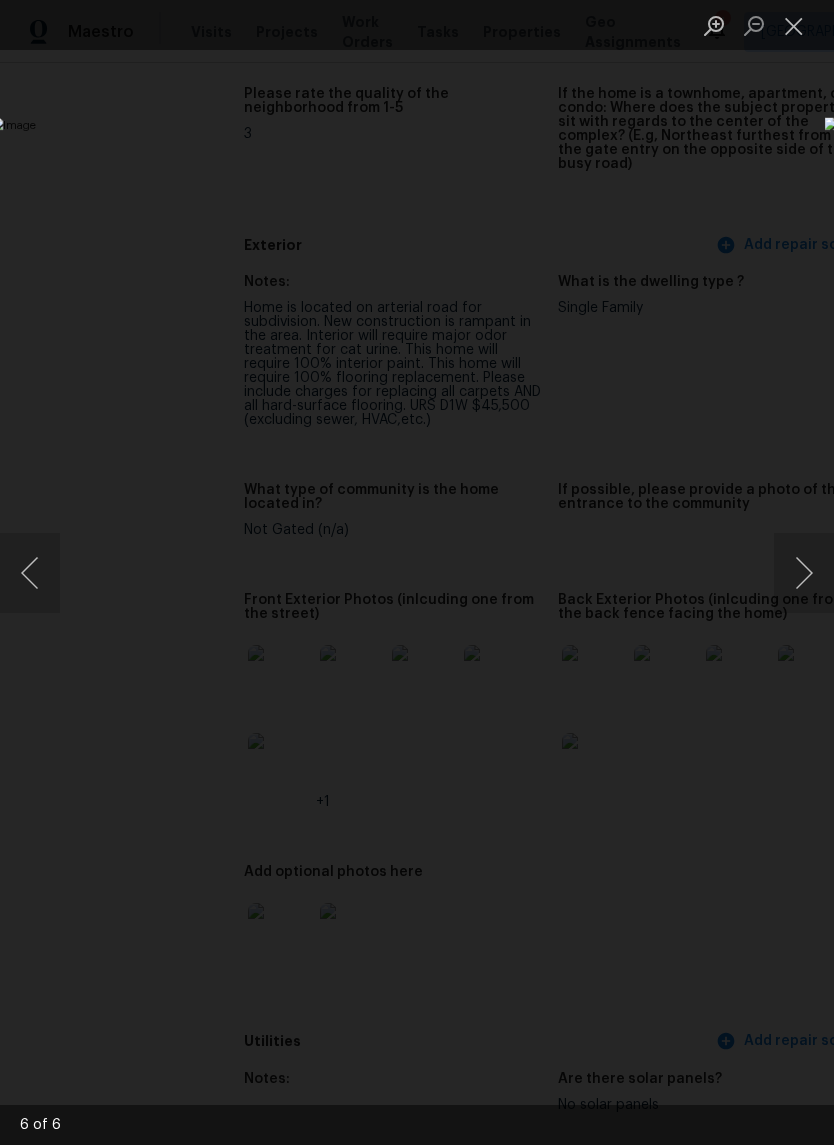 click at bounding box center (804, 573) 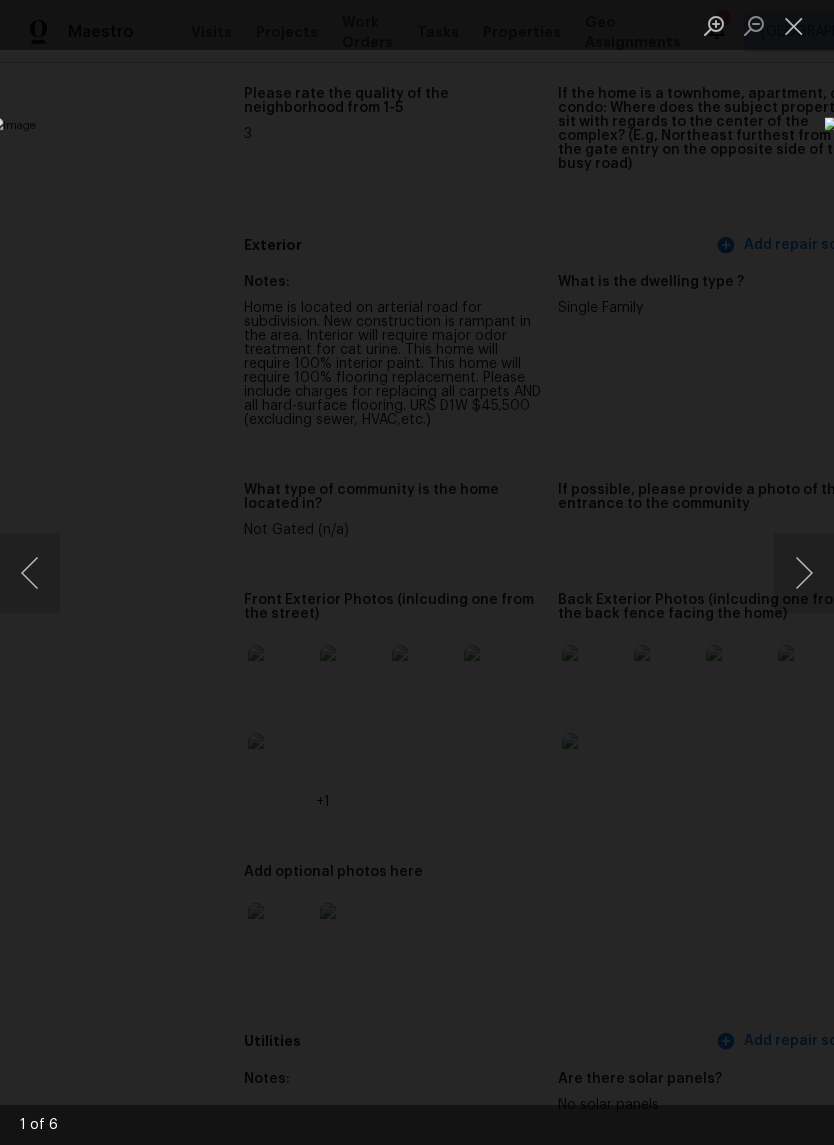 click at bounding box center [794, 25] 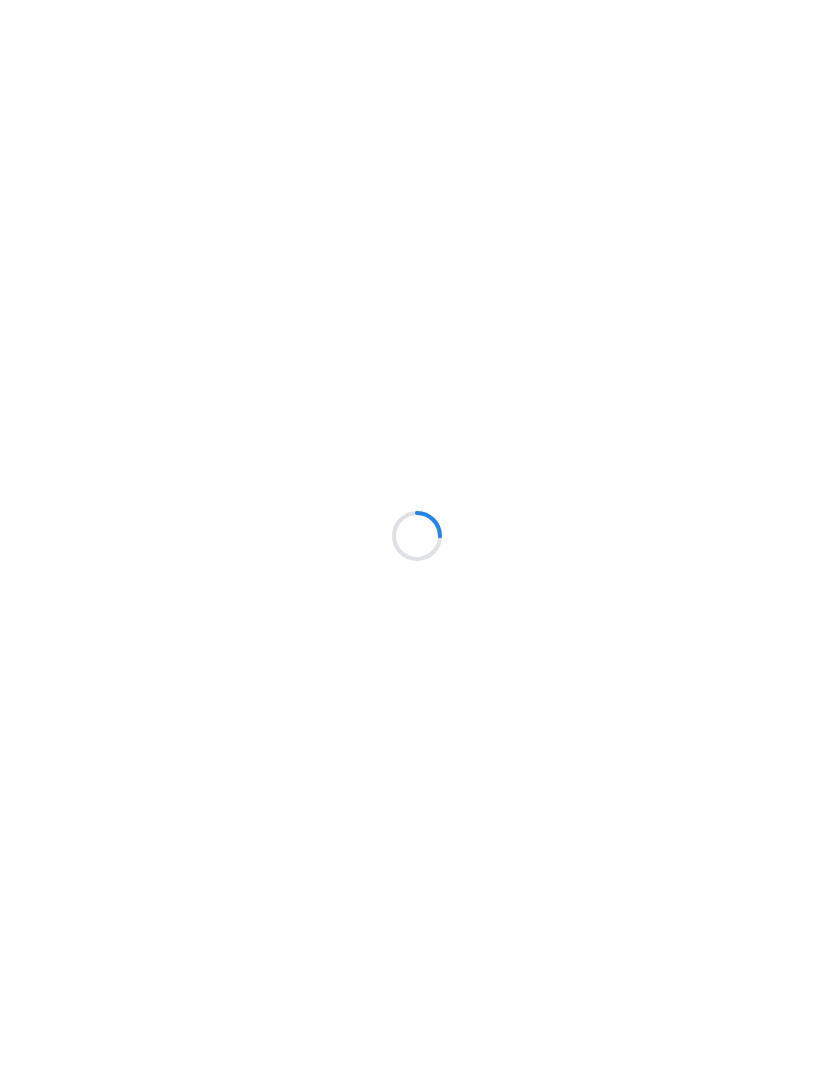 scroll, scrollTop: 0, scrollLeft: 0, axis: both 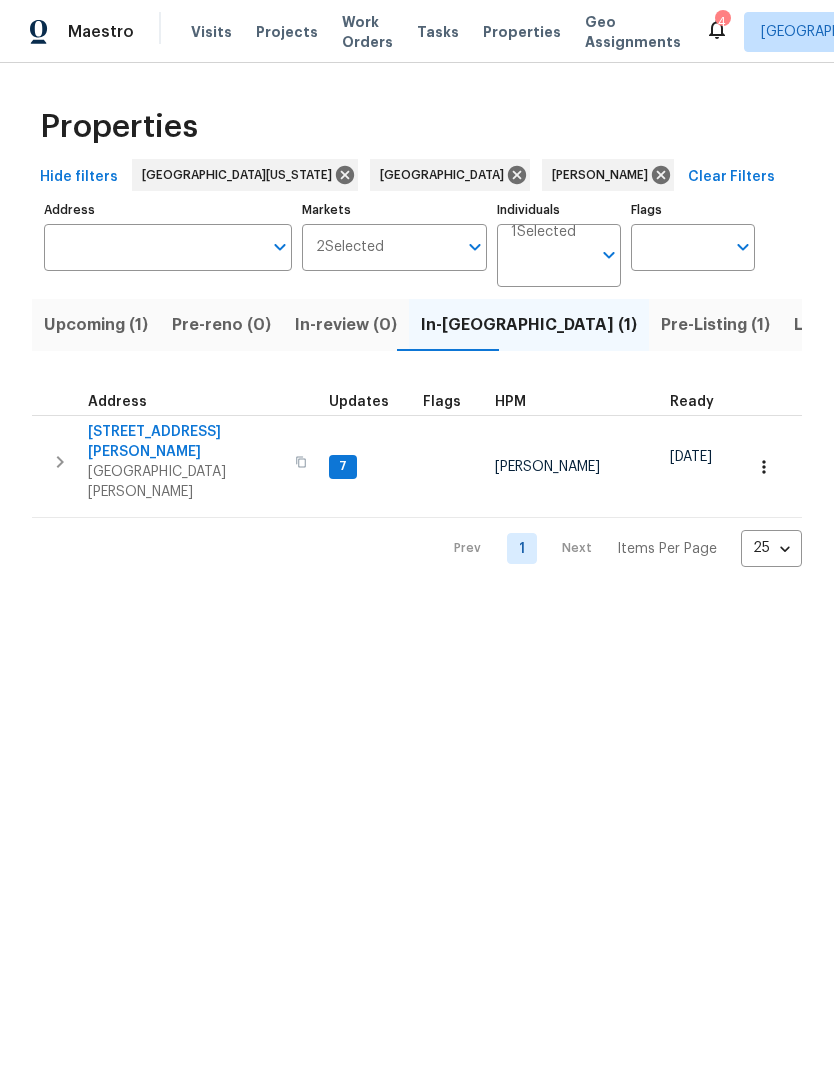 click on "Pre-Listing (1)" at bounding box center (715, 325) 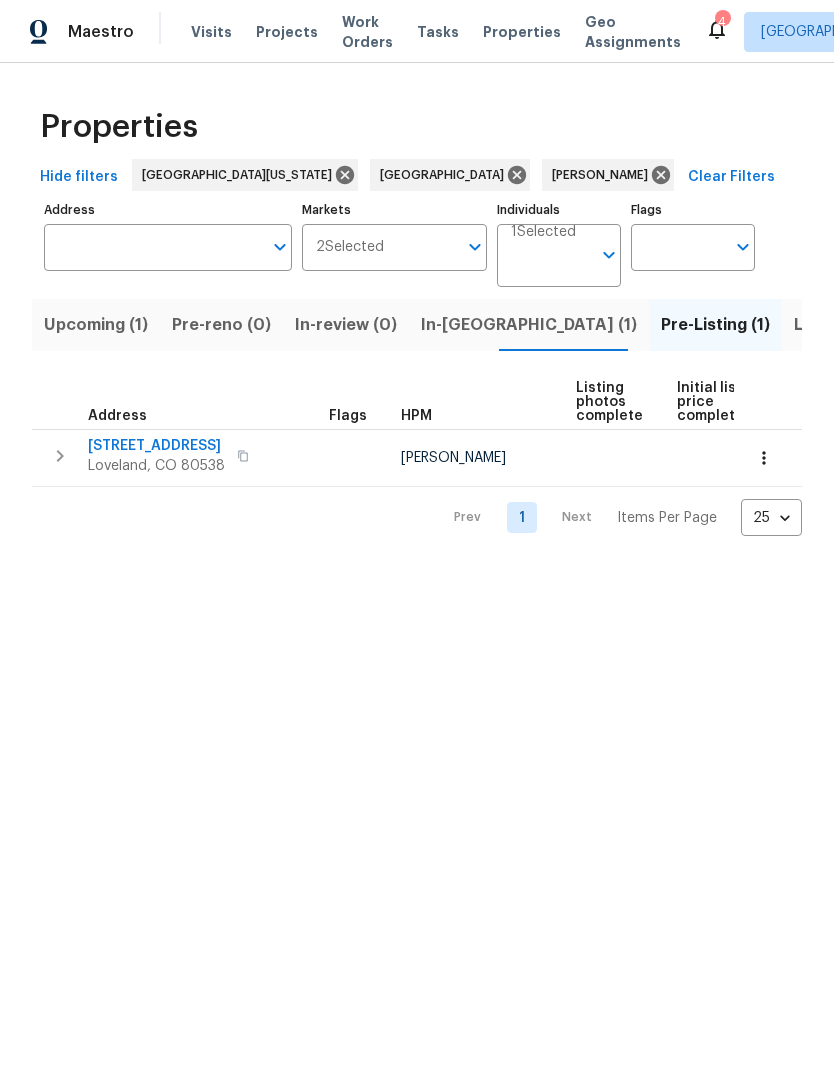click on "[STREET_ADDRESS]" at bounding box center (156, 446) 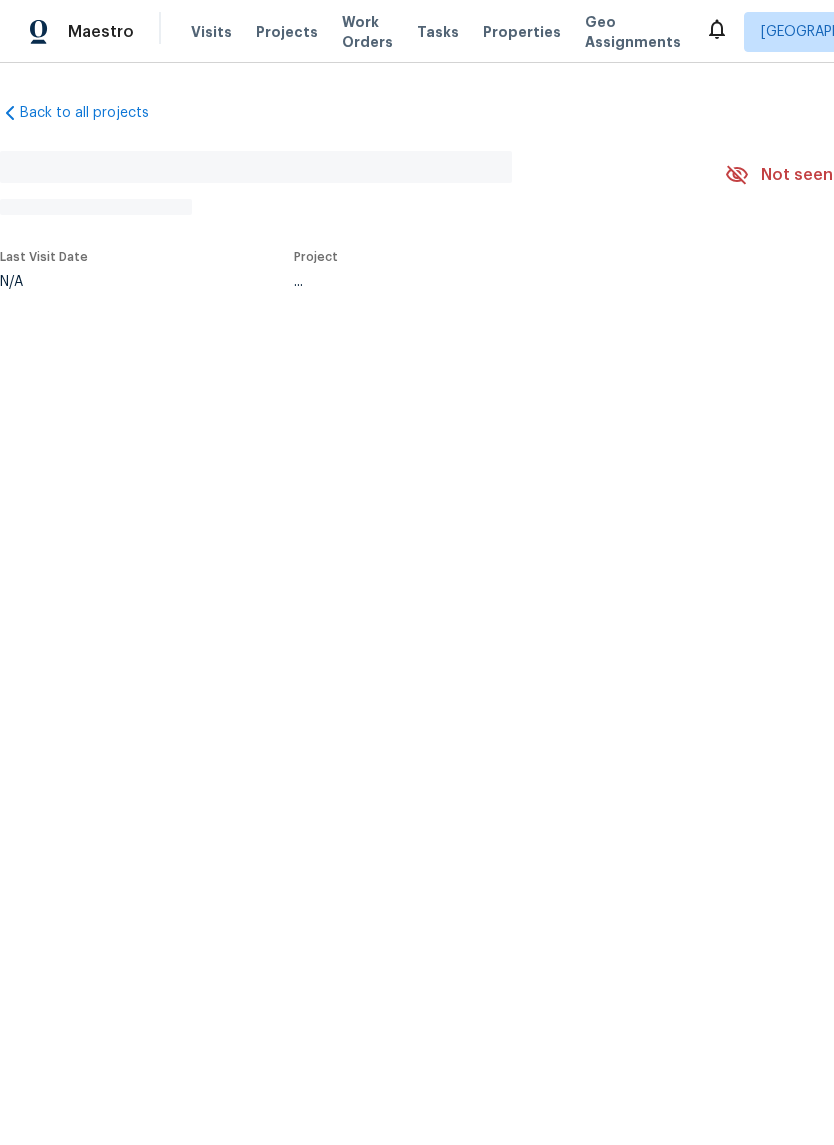 scroll, scrollTop: 0, scrollLeft: 0, axis: both 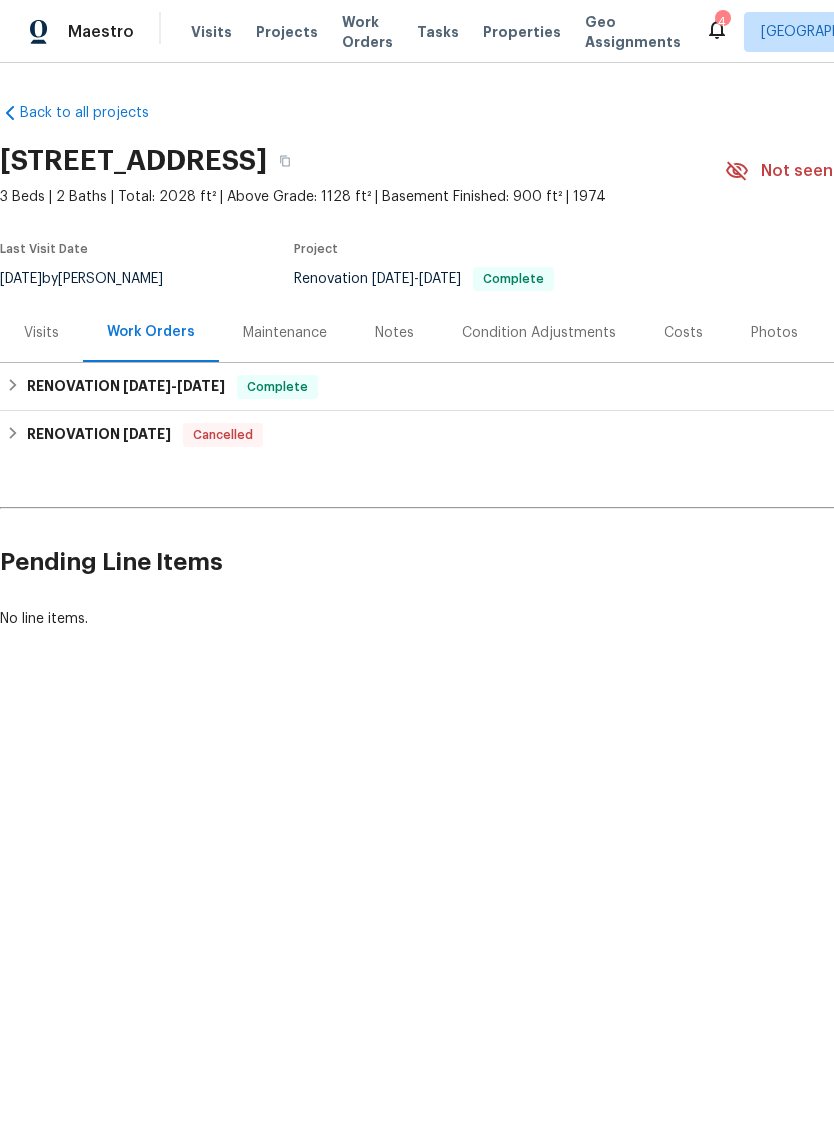 click on "Photos" at bounding box center (774, 333) 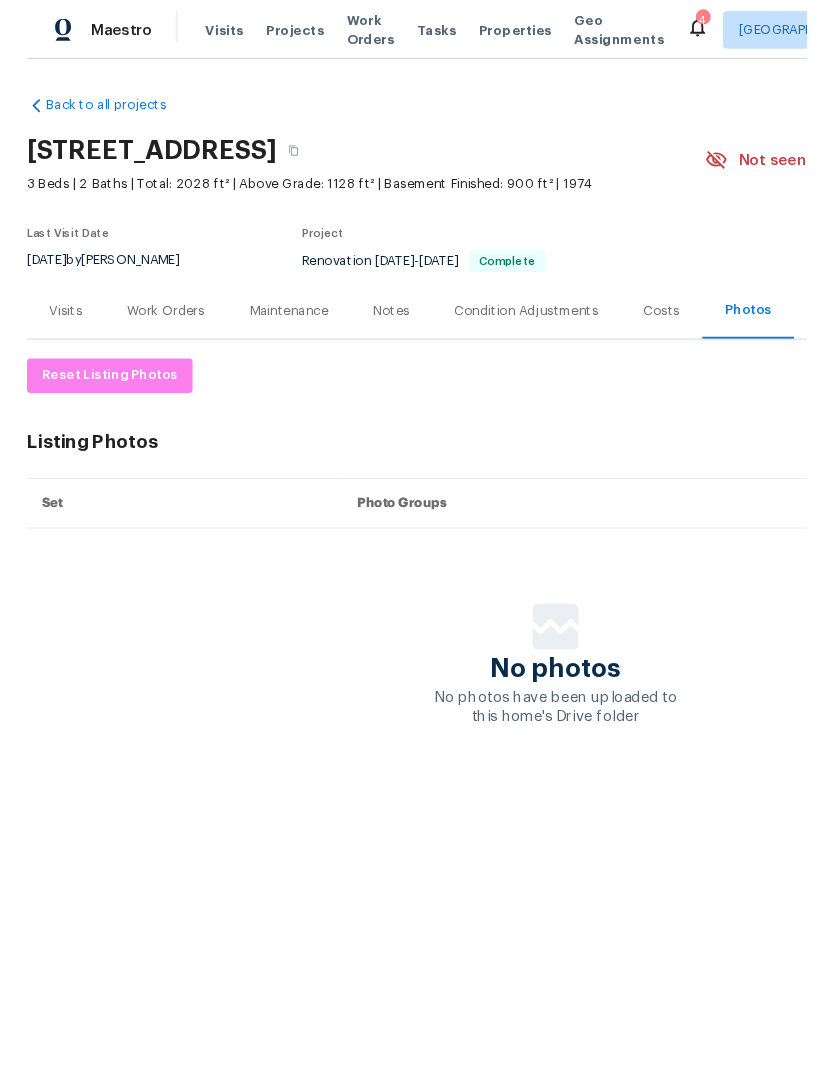 scroll, scrollTop: 0, scrollLeft: 0, axis: both 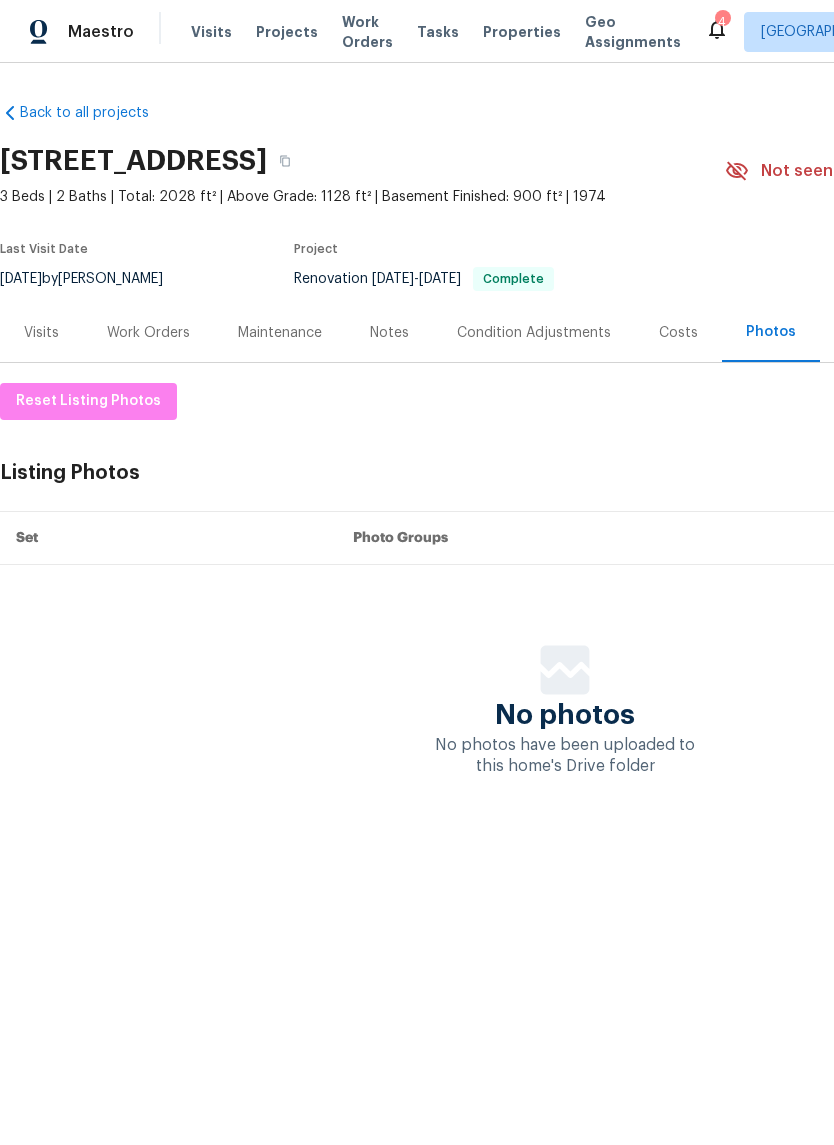 click on "Notes" at bounding box center [389, 333] 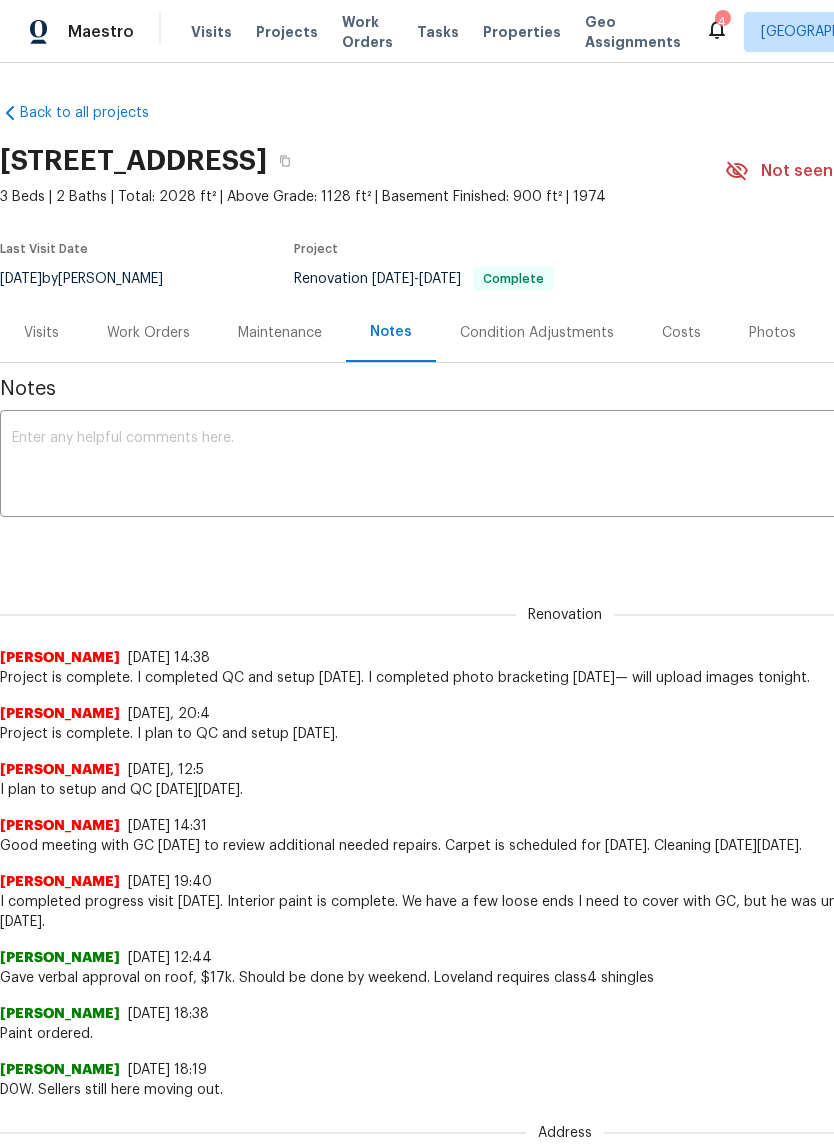 click at bounding box center (565, 466) 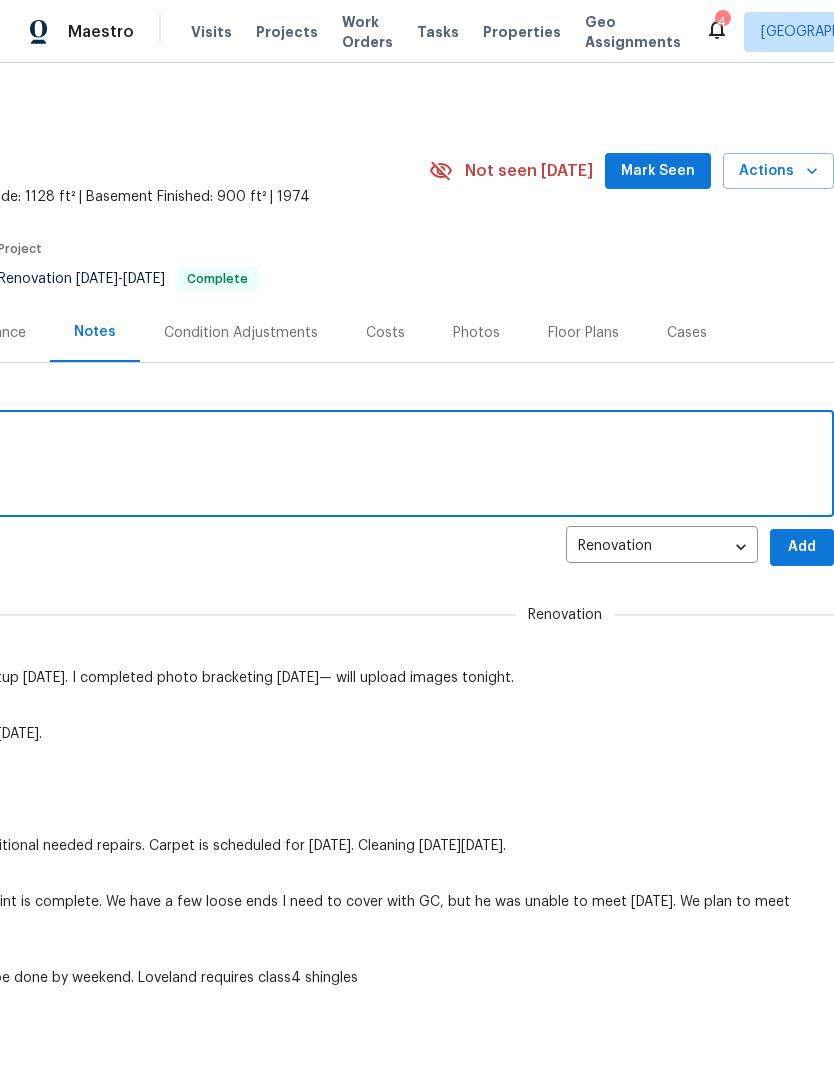scroll, scrollTop: 0, scrollLeft: 296, axis: horizontal 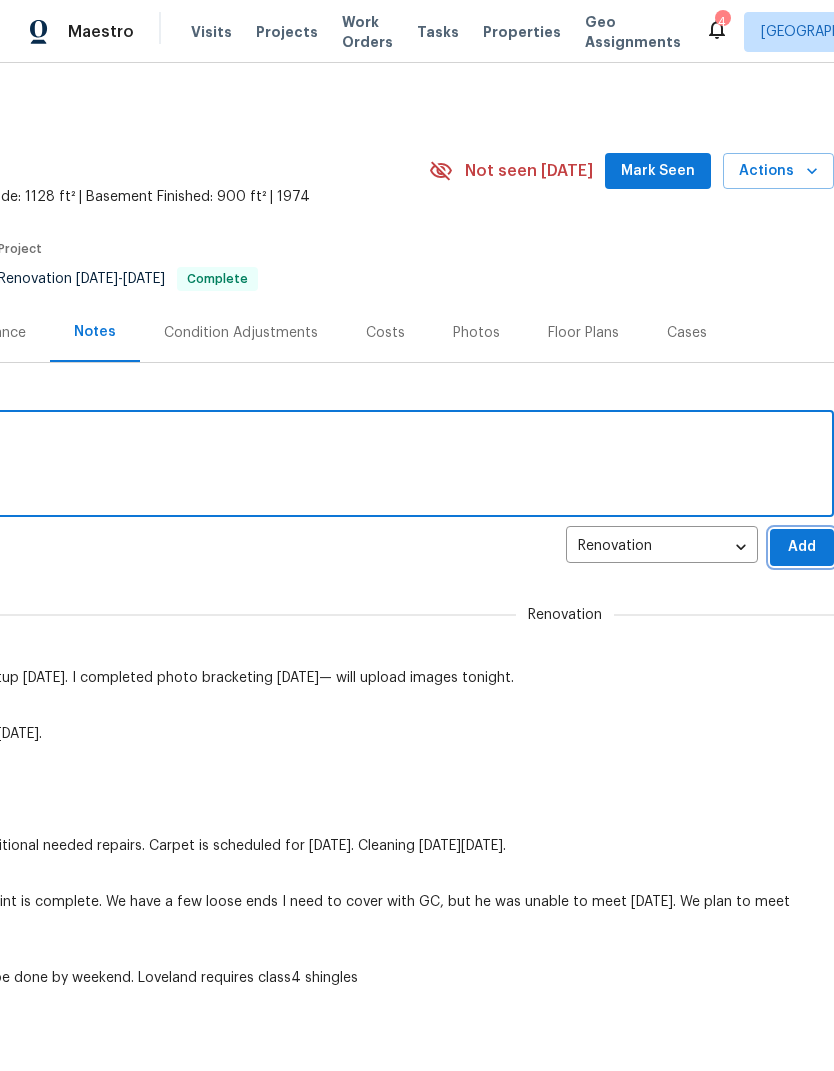 click on "Add" at bounding box center [802, 547] 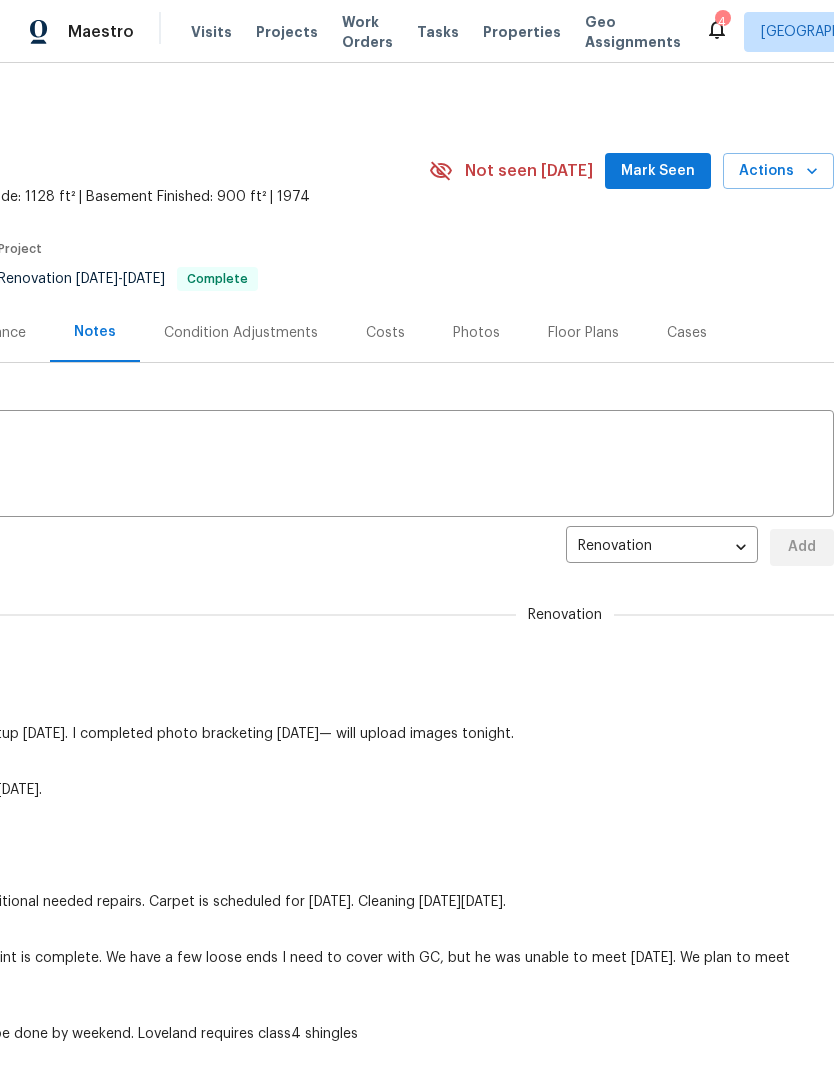 type 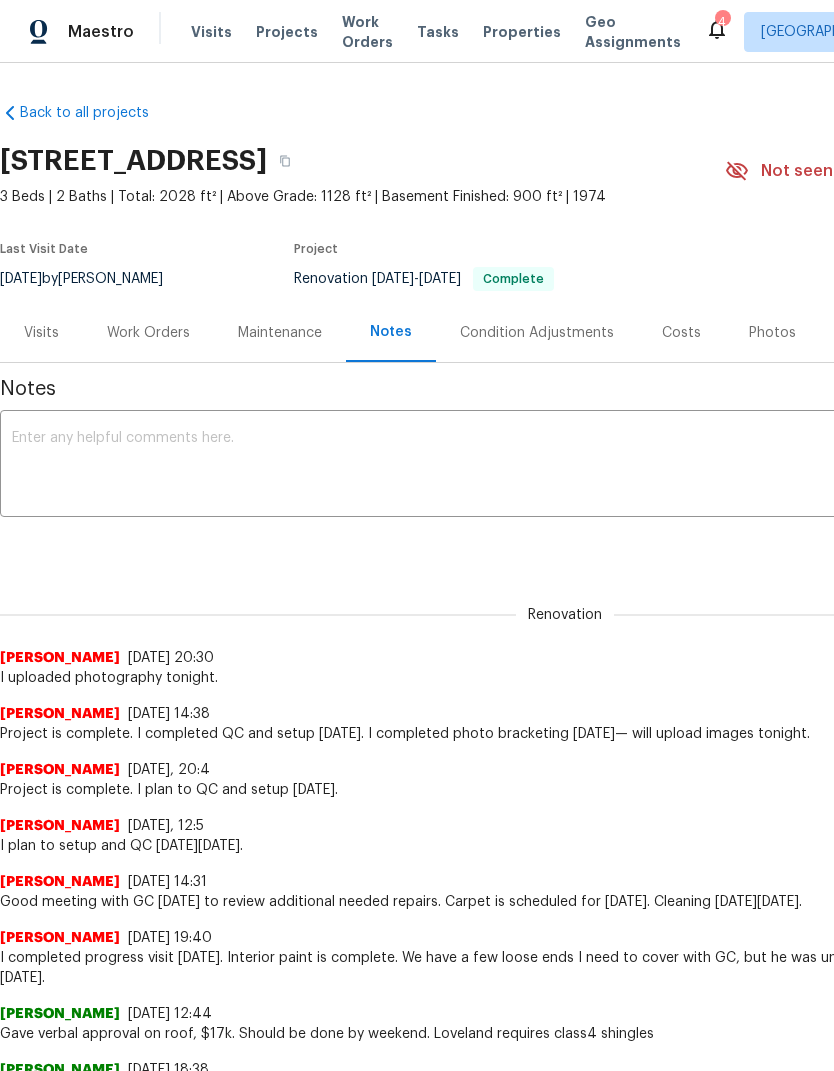 scroll, scrollTop: 0, scrollLeft: 0, axis: both 